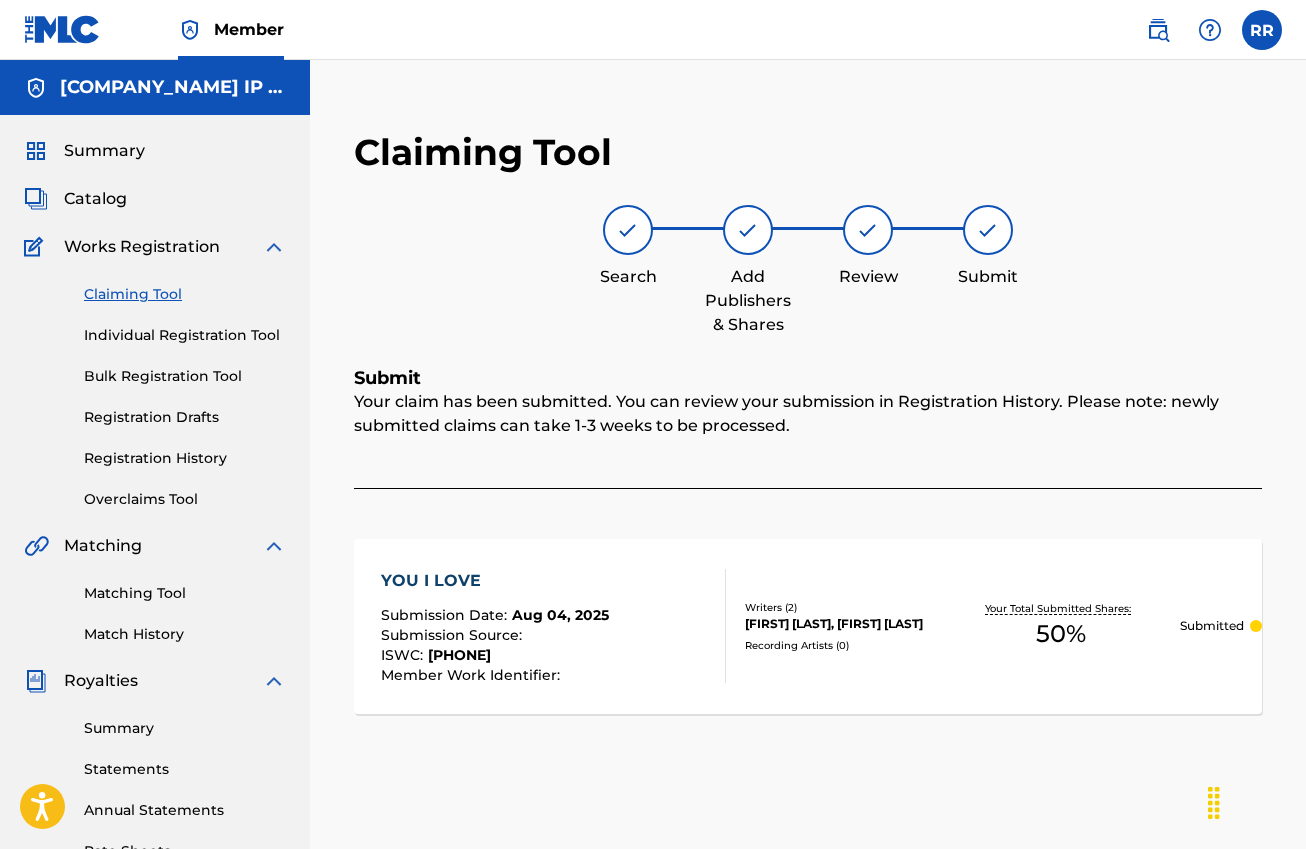 scroll, scrollTop: 0, scrollLeft: 0, axis: both 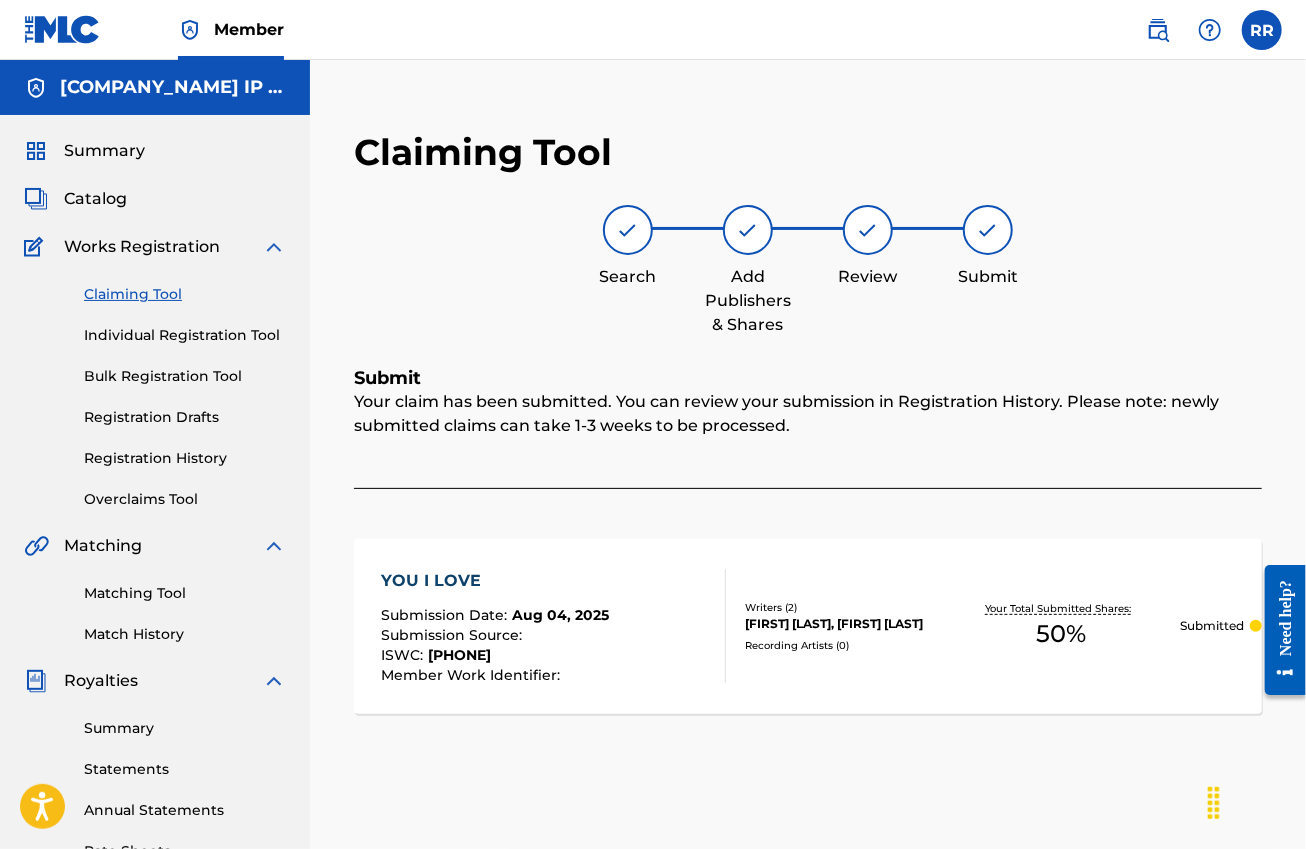click on "Bulk Registration Tool" at bounding box center (185, 376) 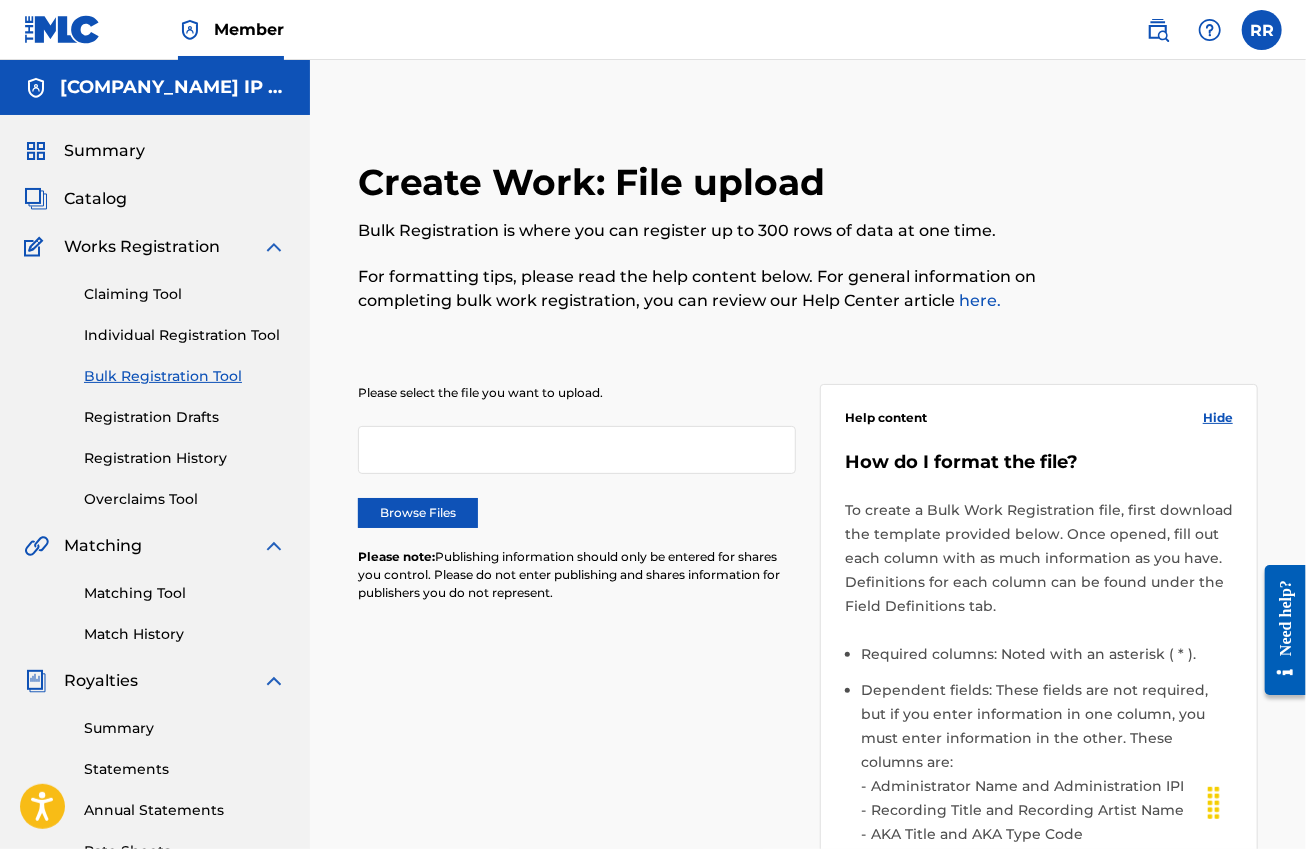 click on "Browse Files" at bounding box center (418, 513) 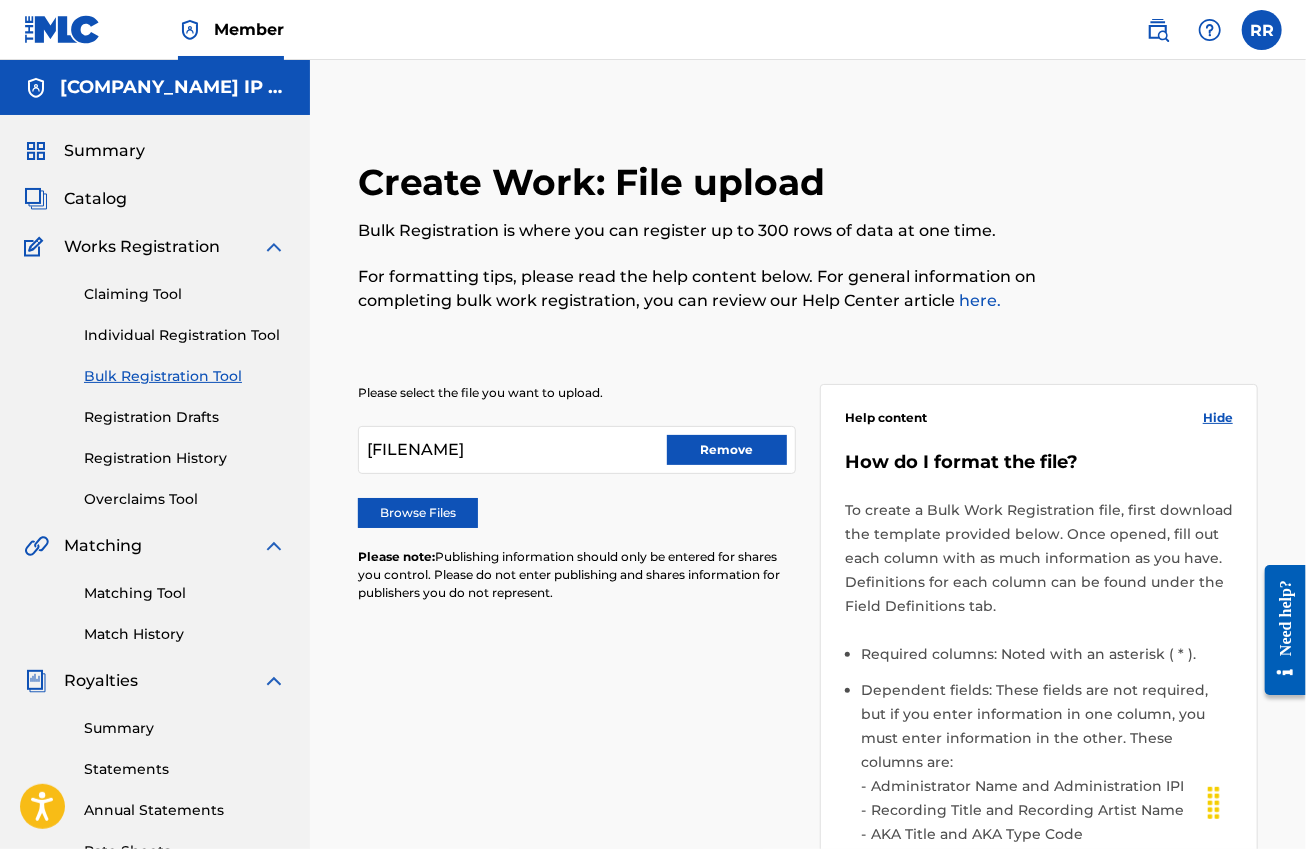 click on "Hide" at bounding box center (1218, 418) 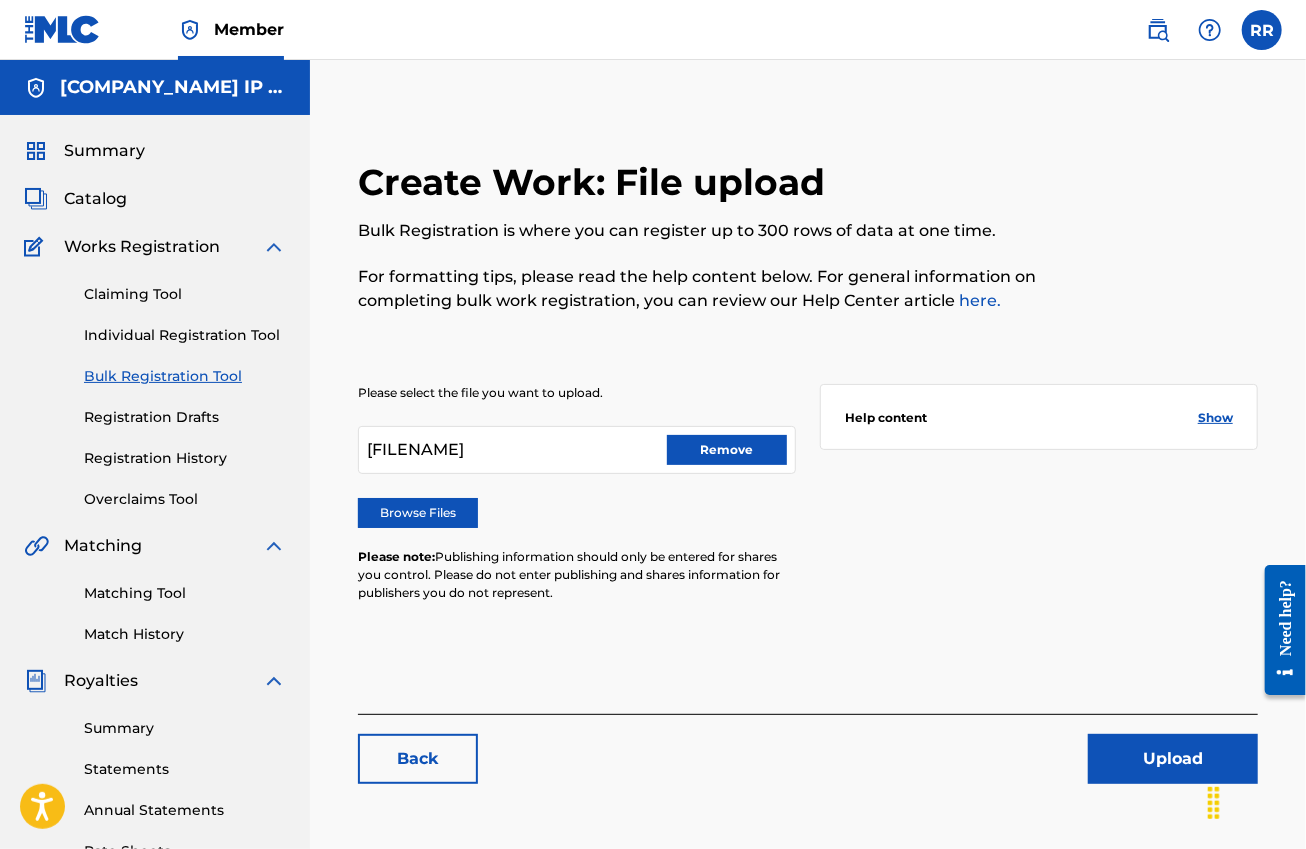 scroll, scrollTop: 250, scrollLeft: 0, axis: vertical 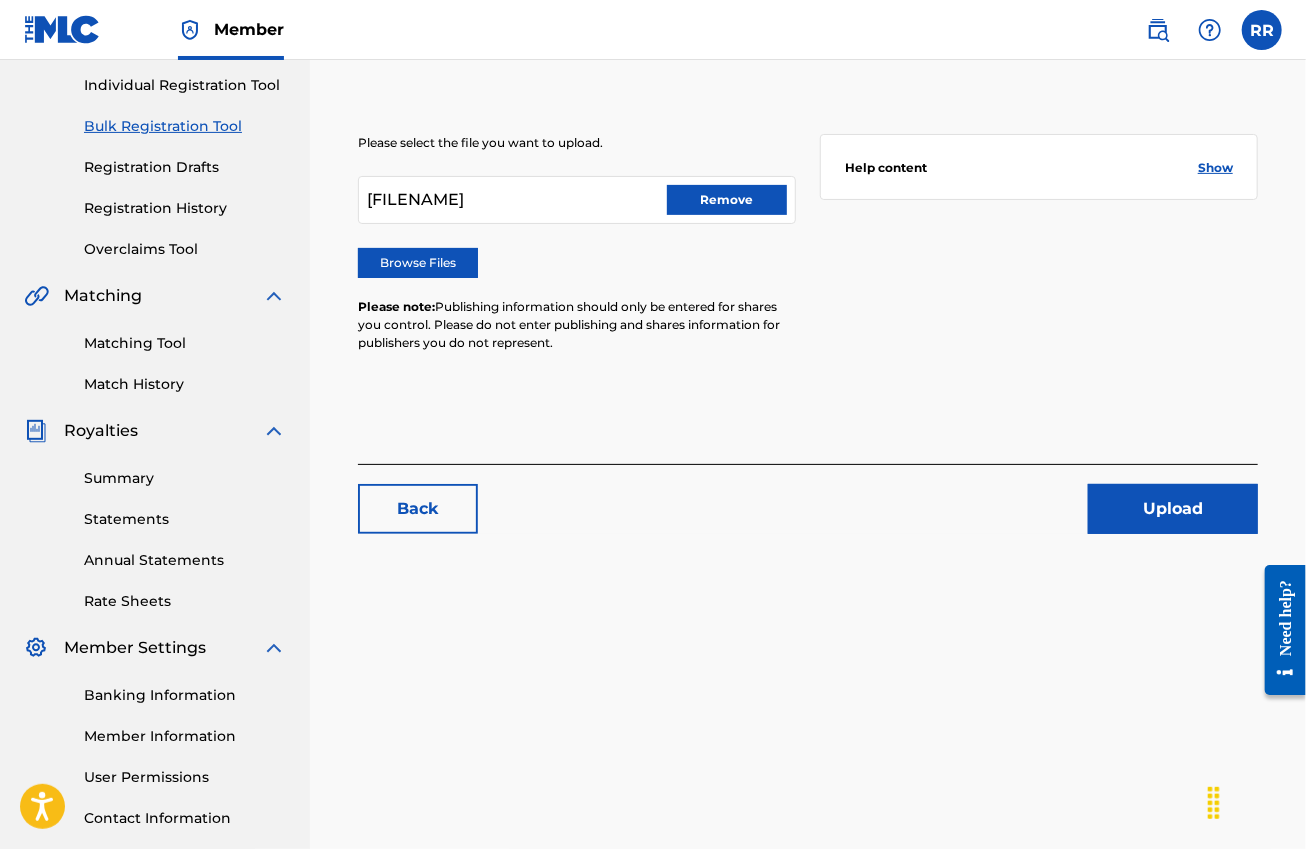 click on "Upload" at bounding box center (1173, 509) 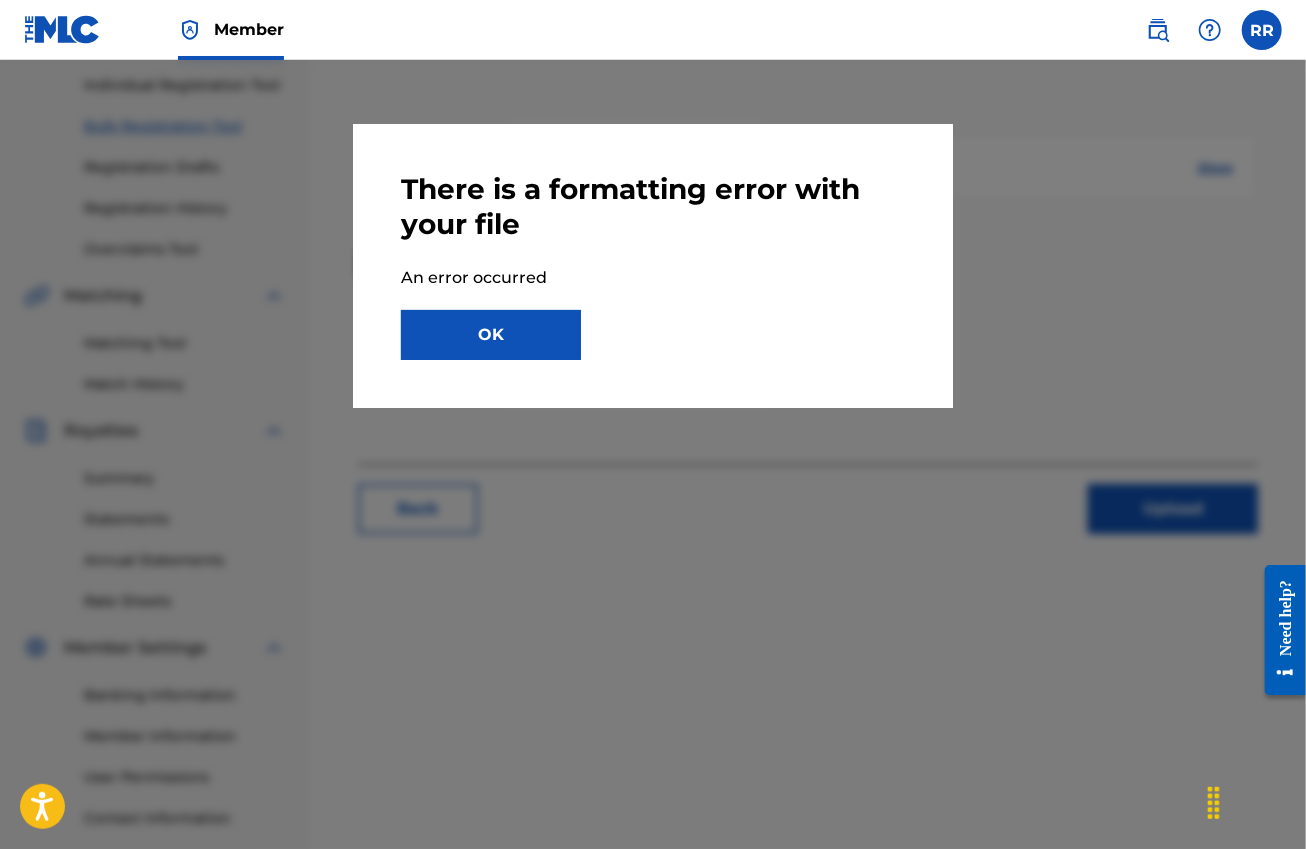 click on "OK" at bounding box center (491, 335) 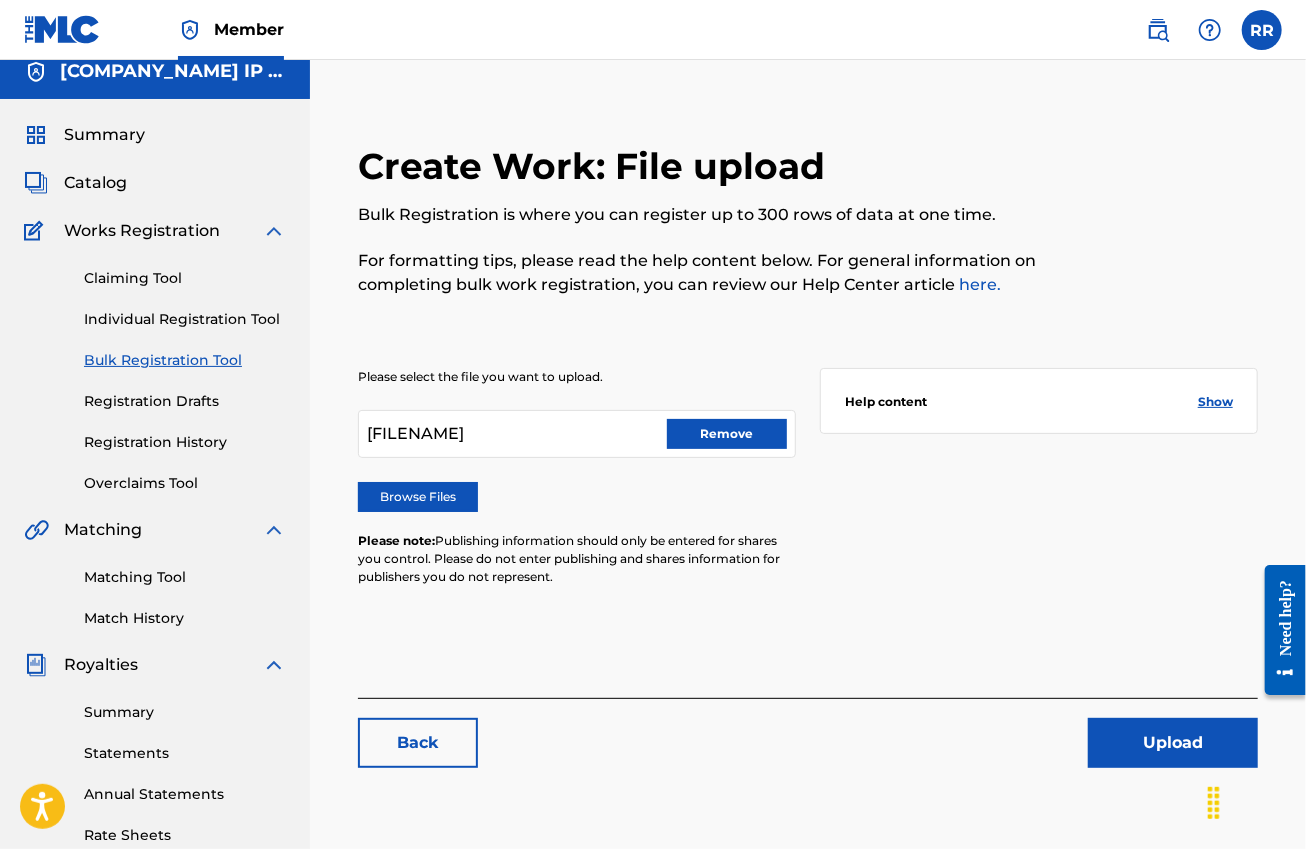 scroll, scrollTop: 0, scrollLeft: 0, axis: both 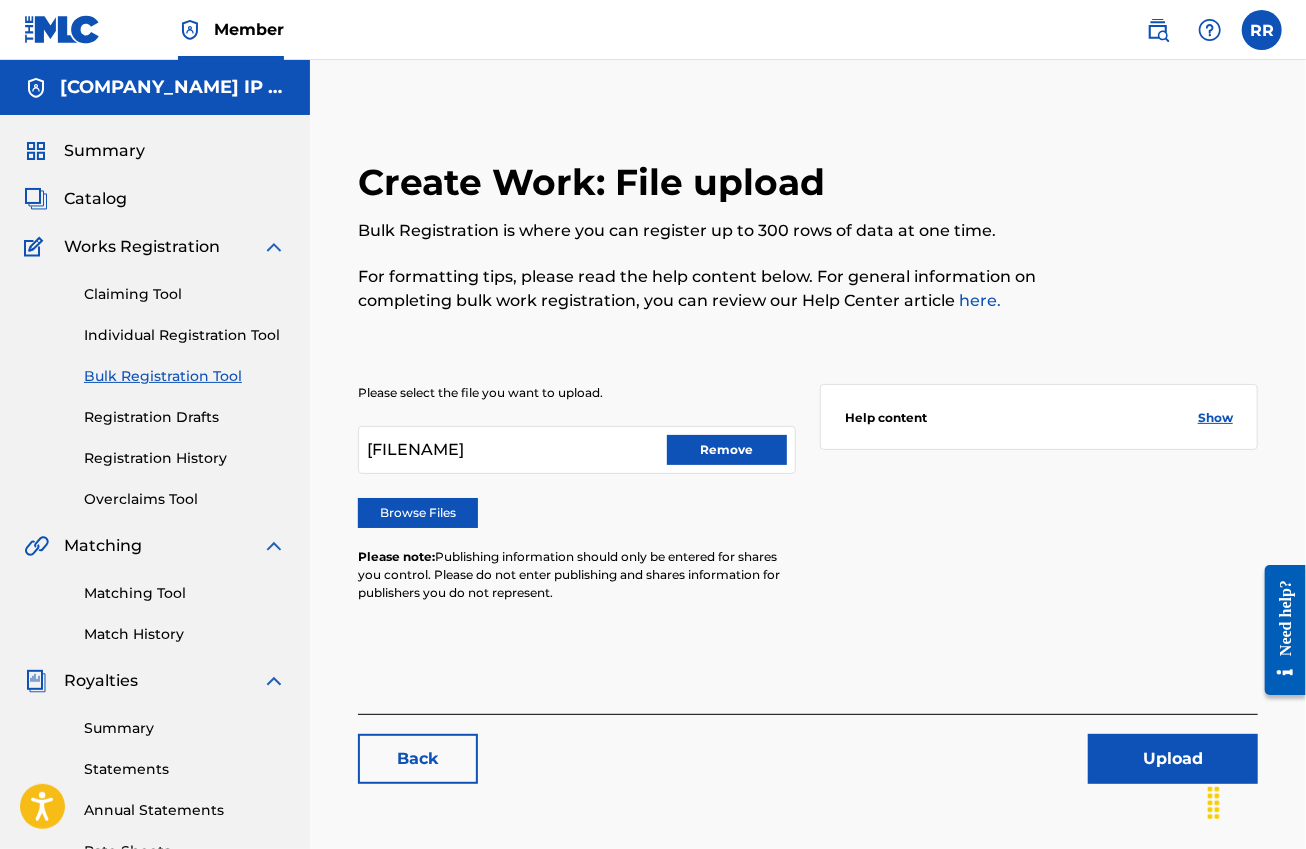 click on "Show" at bounding box center [1215, 418] 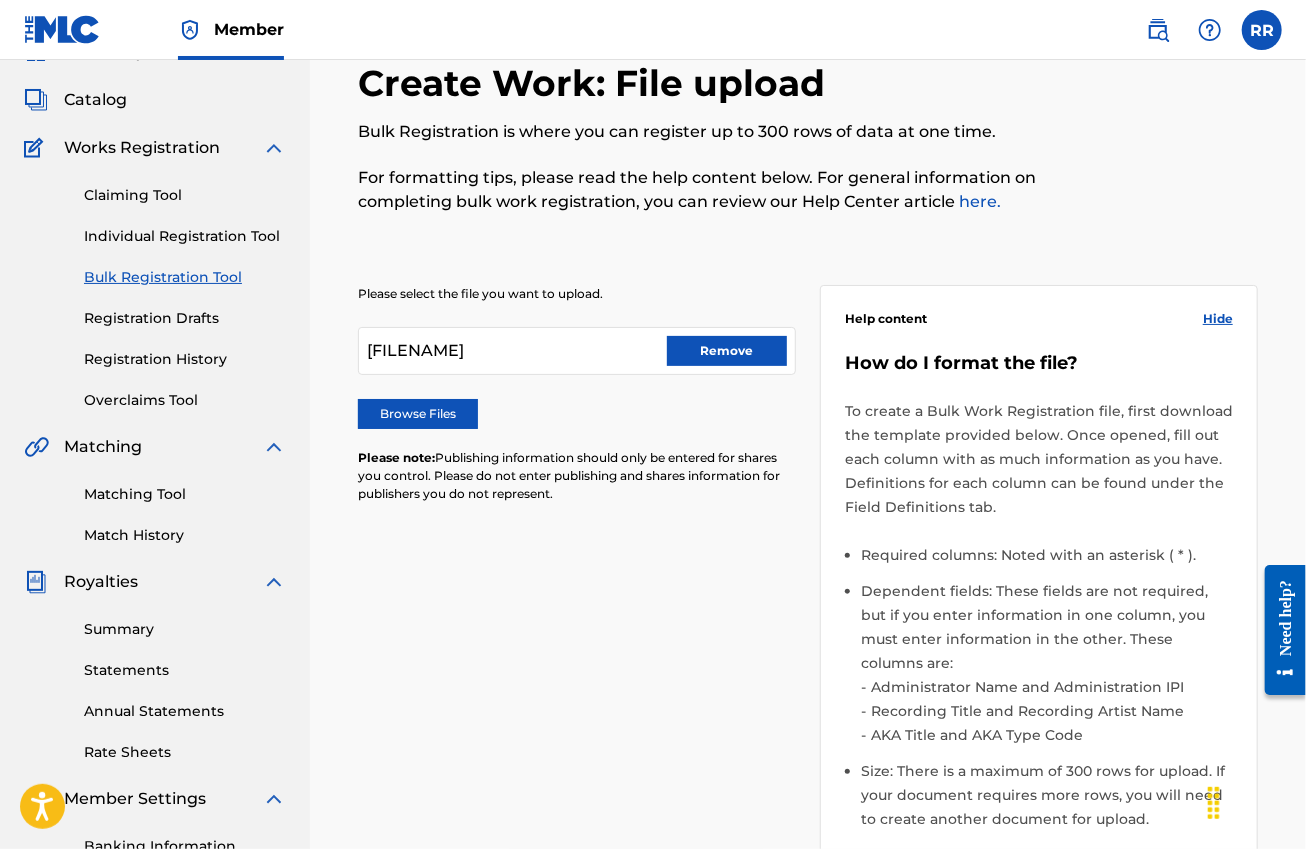 scroll, scrollTop: 250, scrollLeft: 0, axis: vertical 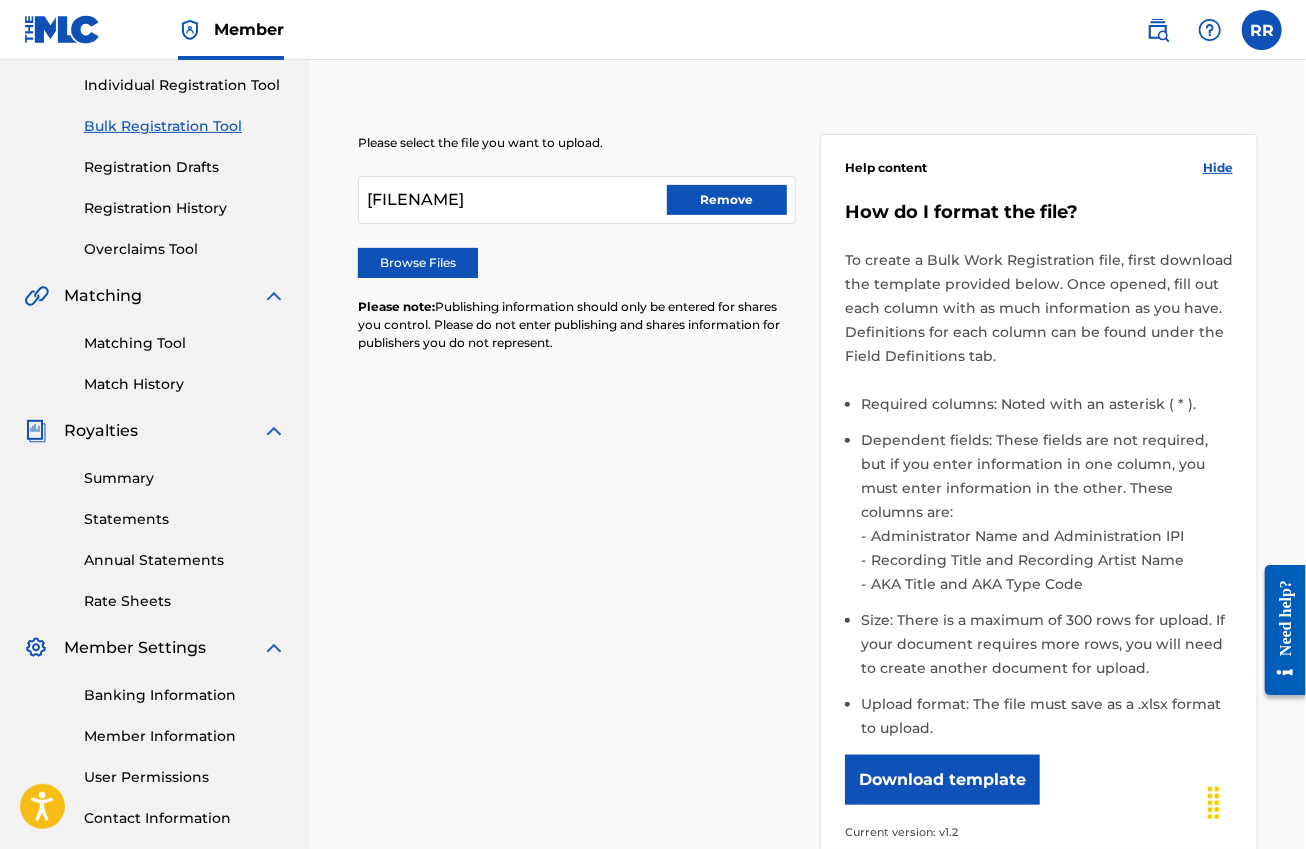 click on "Remove" at bounding box center (727, 200) 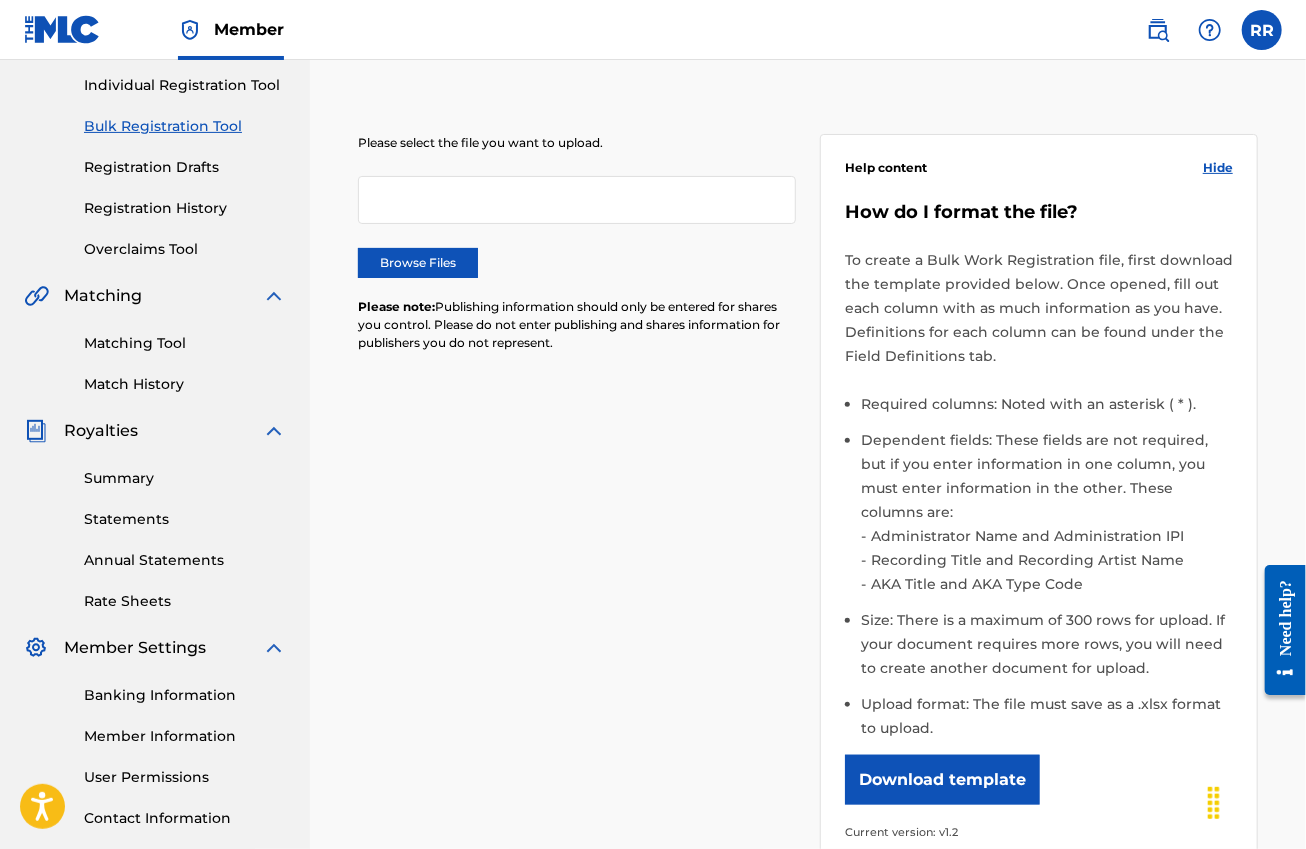 click on "Browse Files" at bounding box center (418, 263) 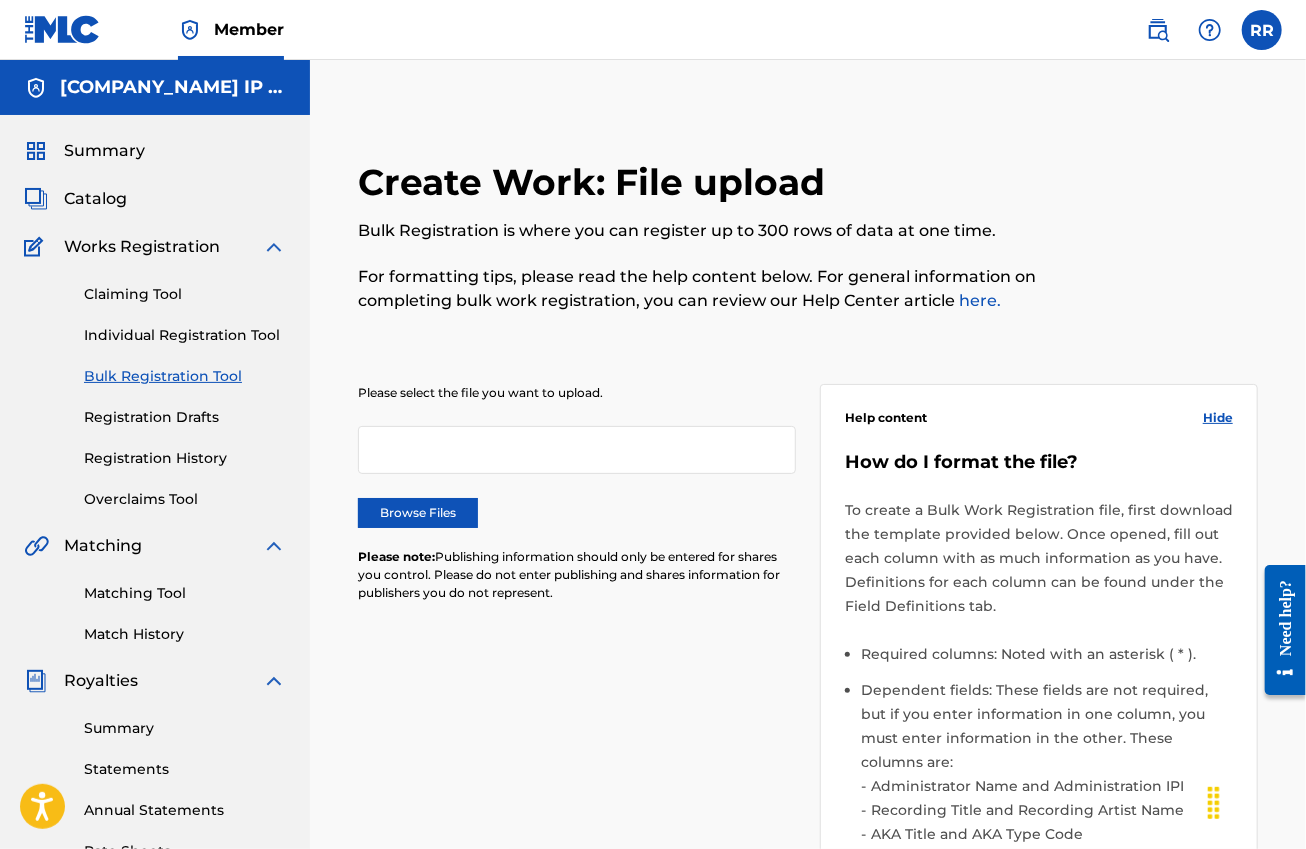click on "Browse Files" at bounding box center (418, 513) 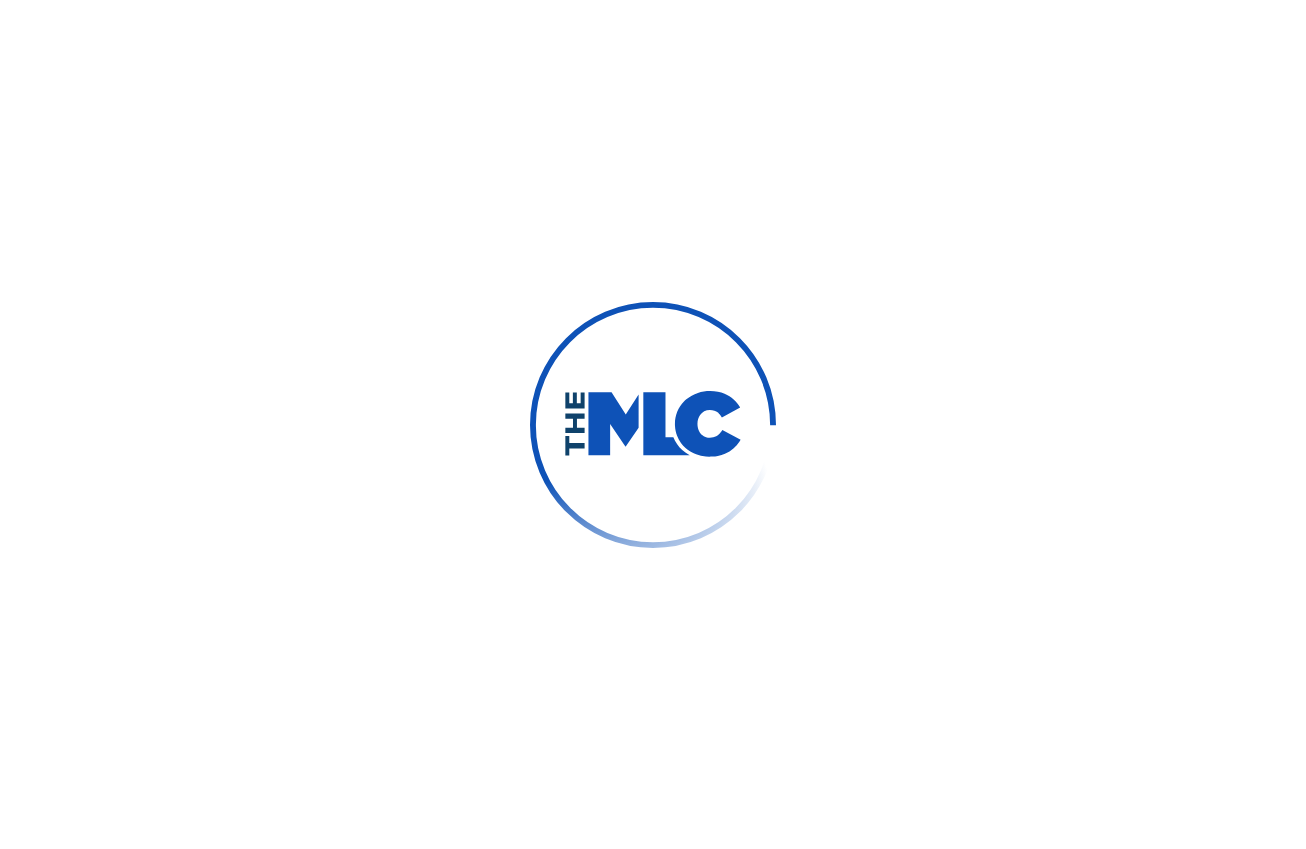 scroll, scrollTop: 0, scrollLeft: 0, axis: both 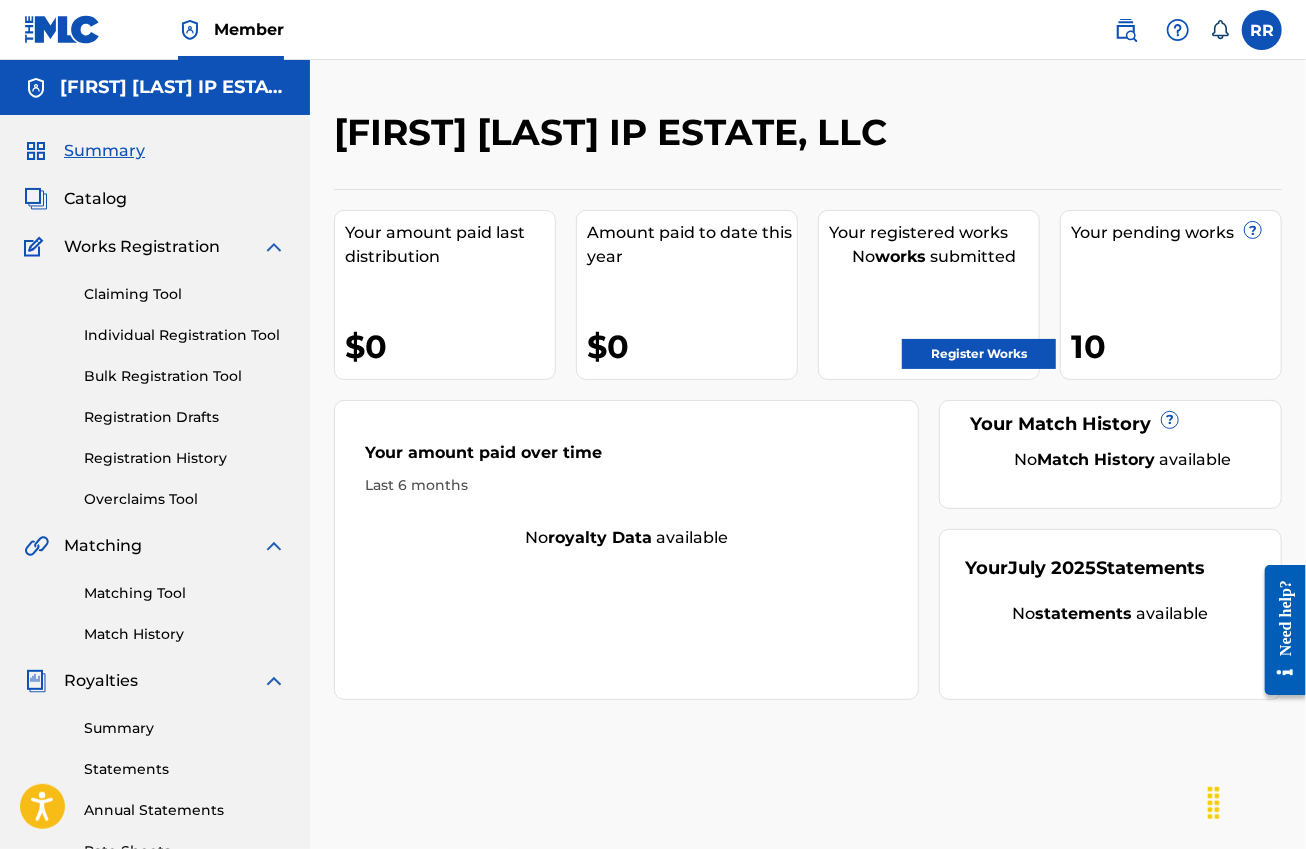 click on "Bulk Registration Tool" at bounding box center (185, 376) 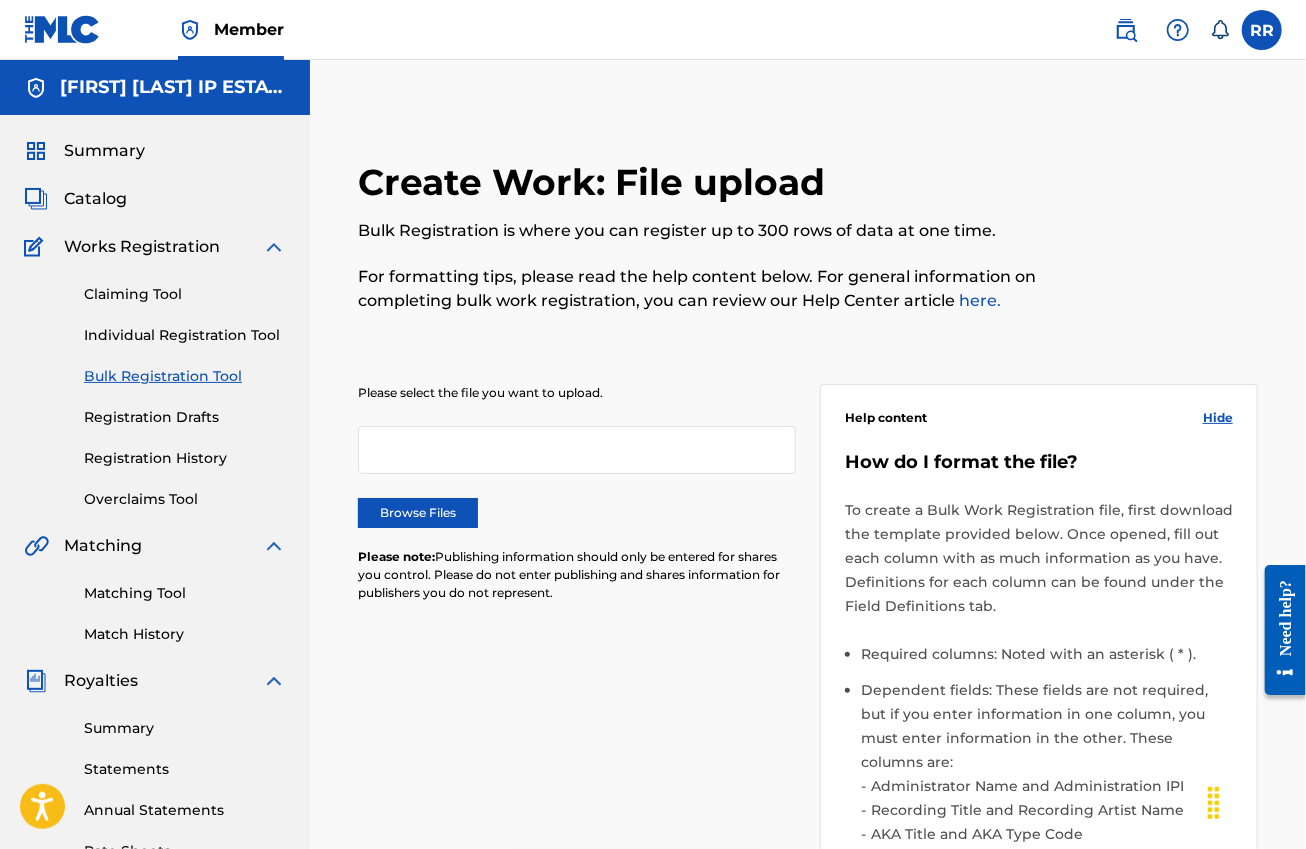 click on "Browse Files" at bounding box center [418, 513] 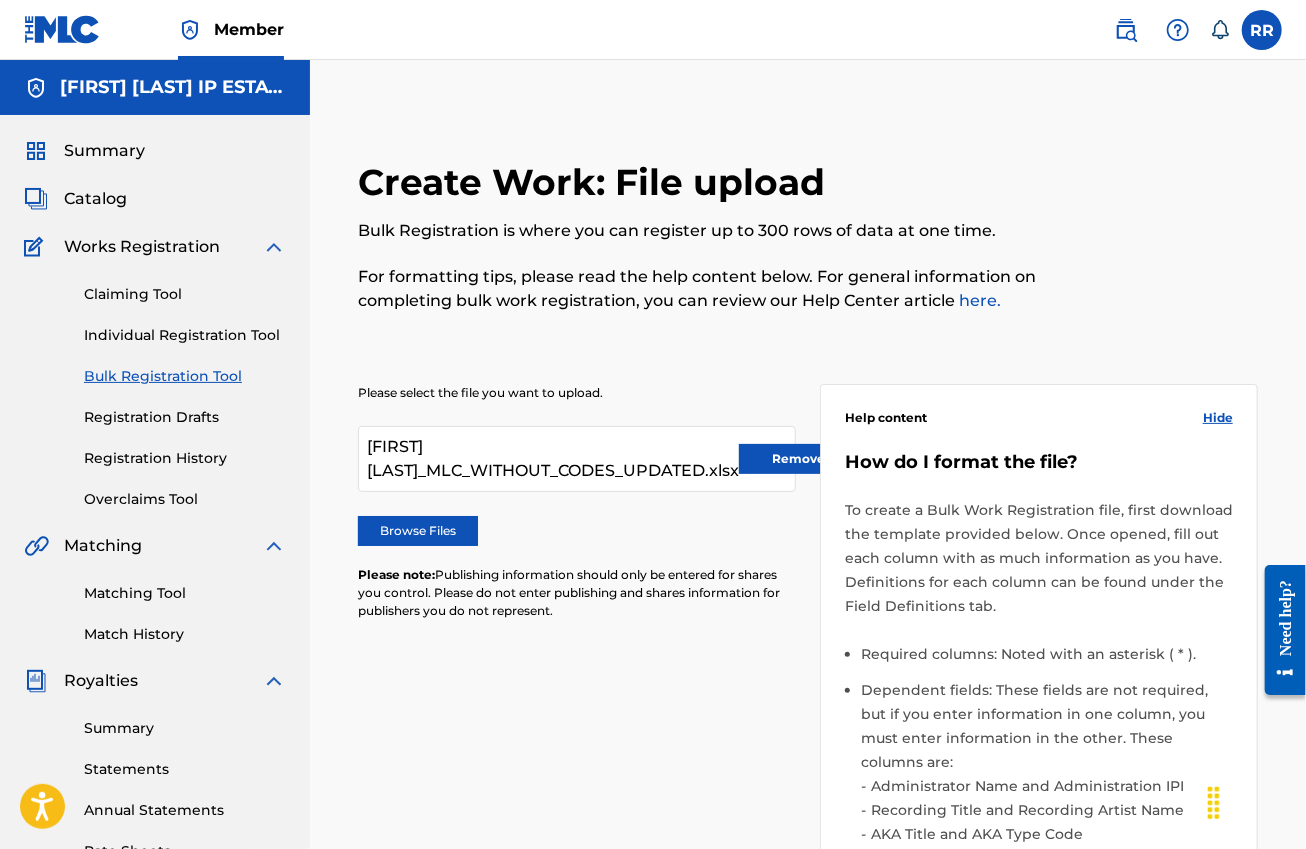 click on "Hide" at bounding box center [1218, 418] 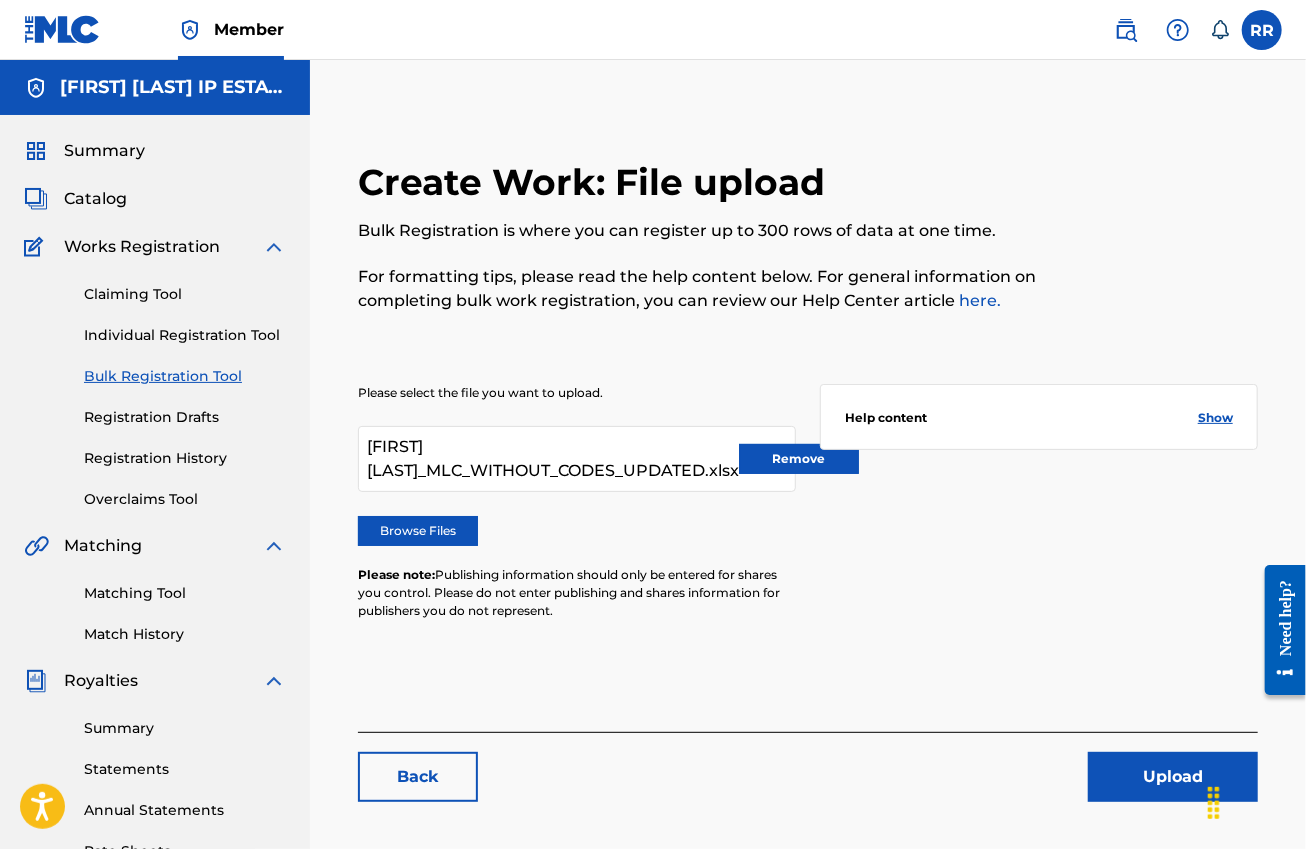 click on "Upload" at bounding box center (1173, 777) 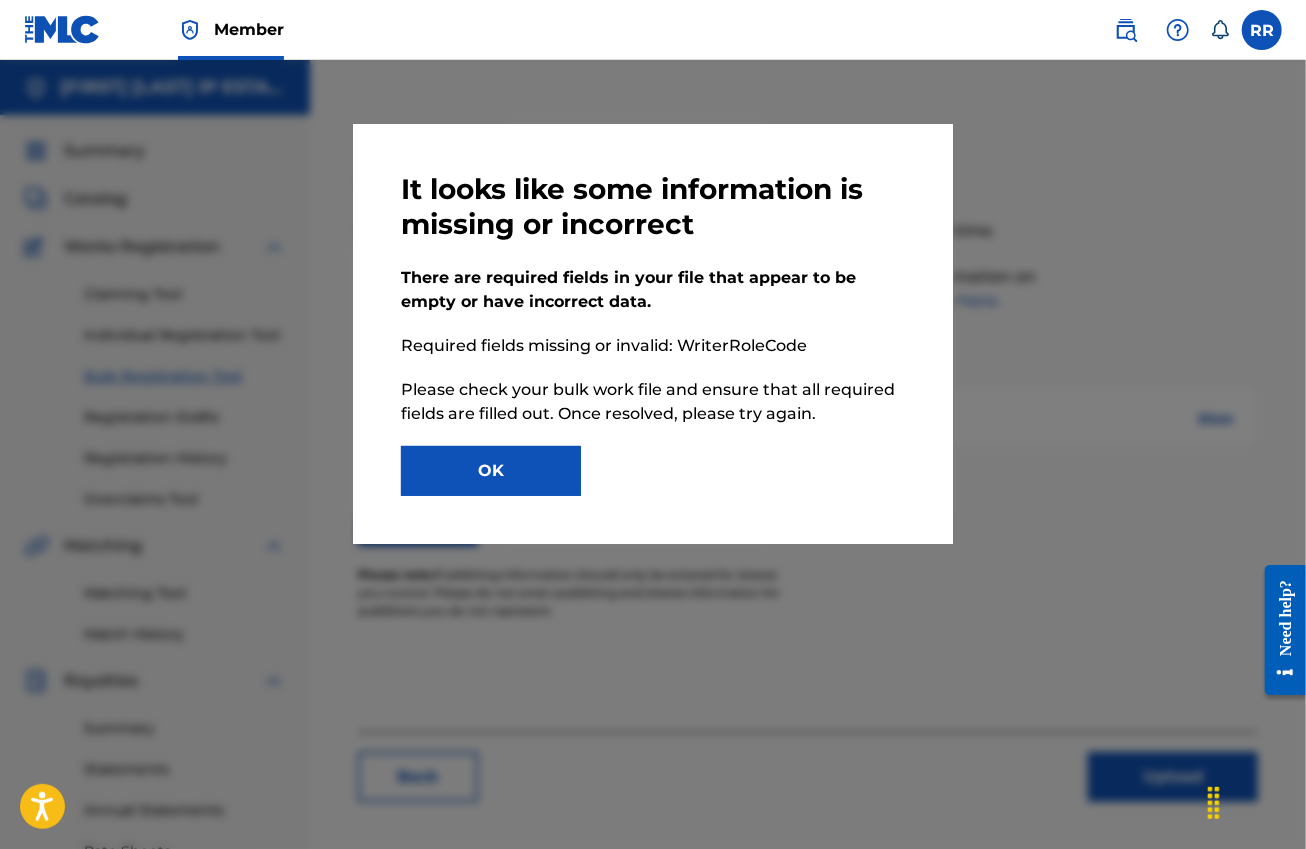 click on "OK" at bounding box center [491, 471] 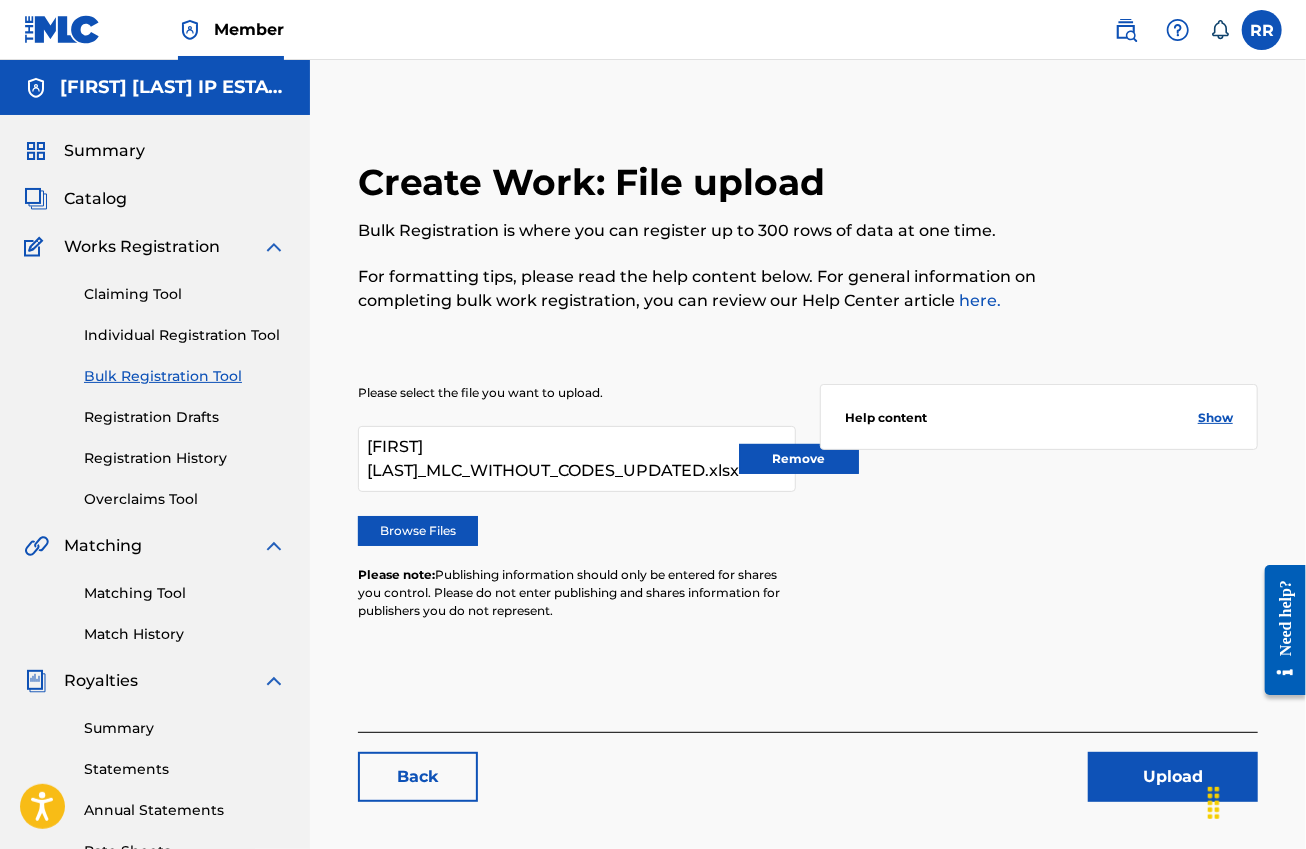 click on "Remove" at bounding box center [799, 459] 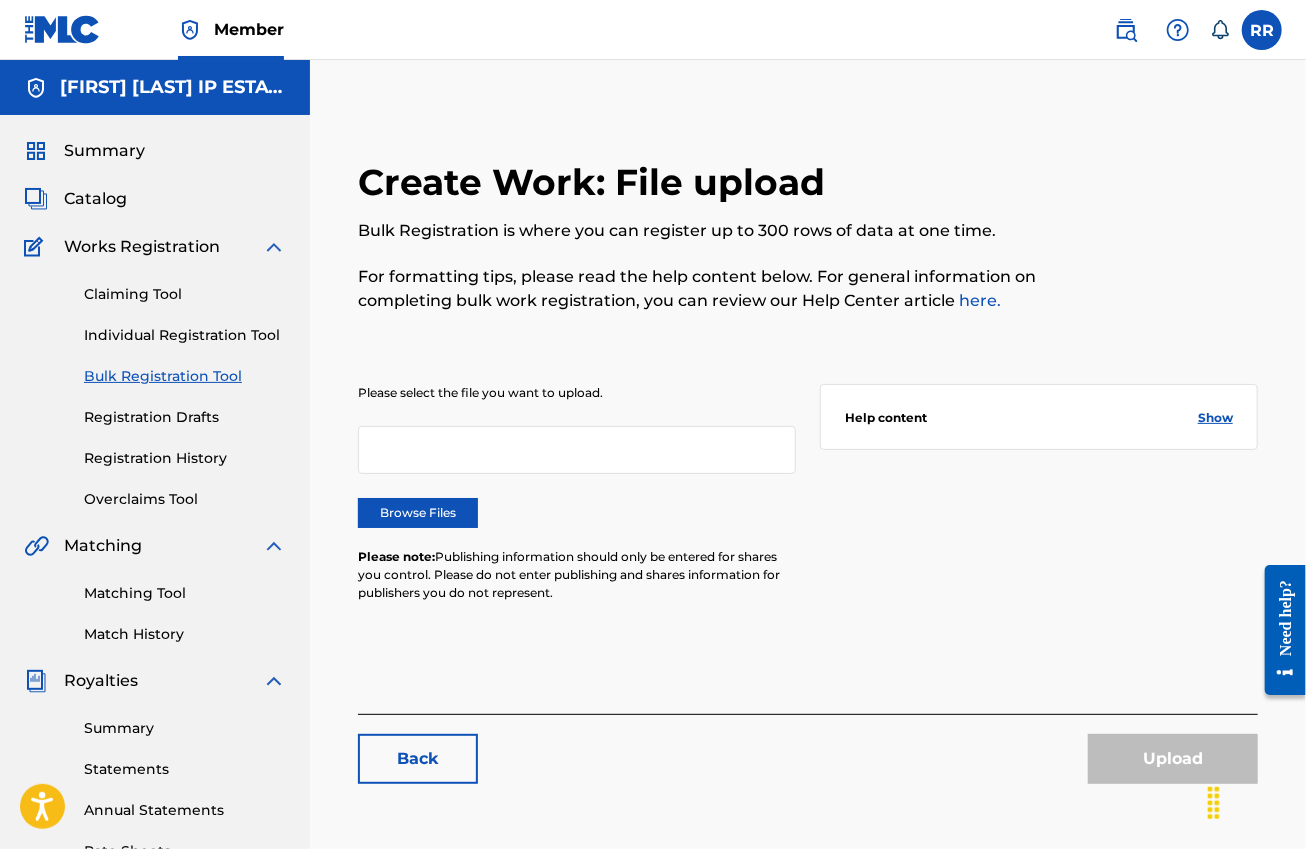 click on "Browse Files" at bounding box center [418, 513] 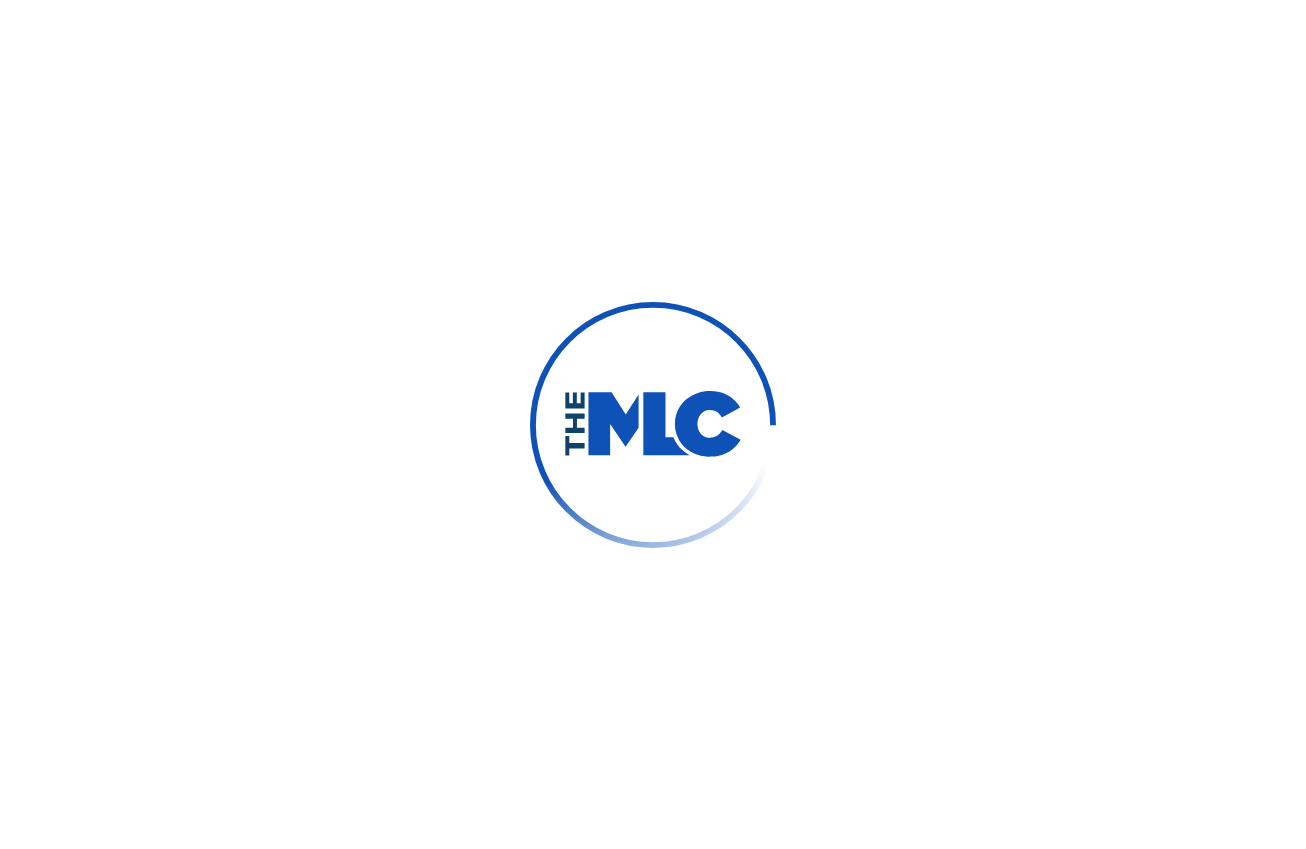 scroll, scrollTop: 0, scrollLeft: 0, axis: both 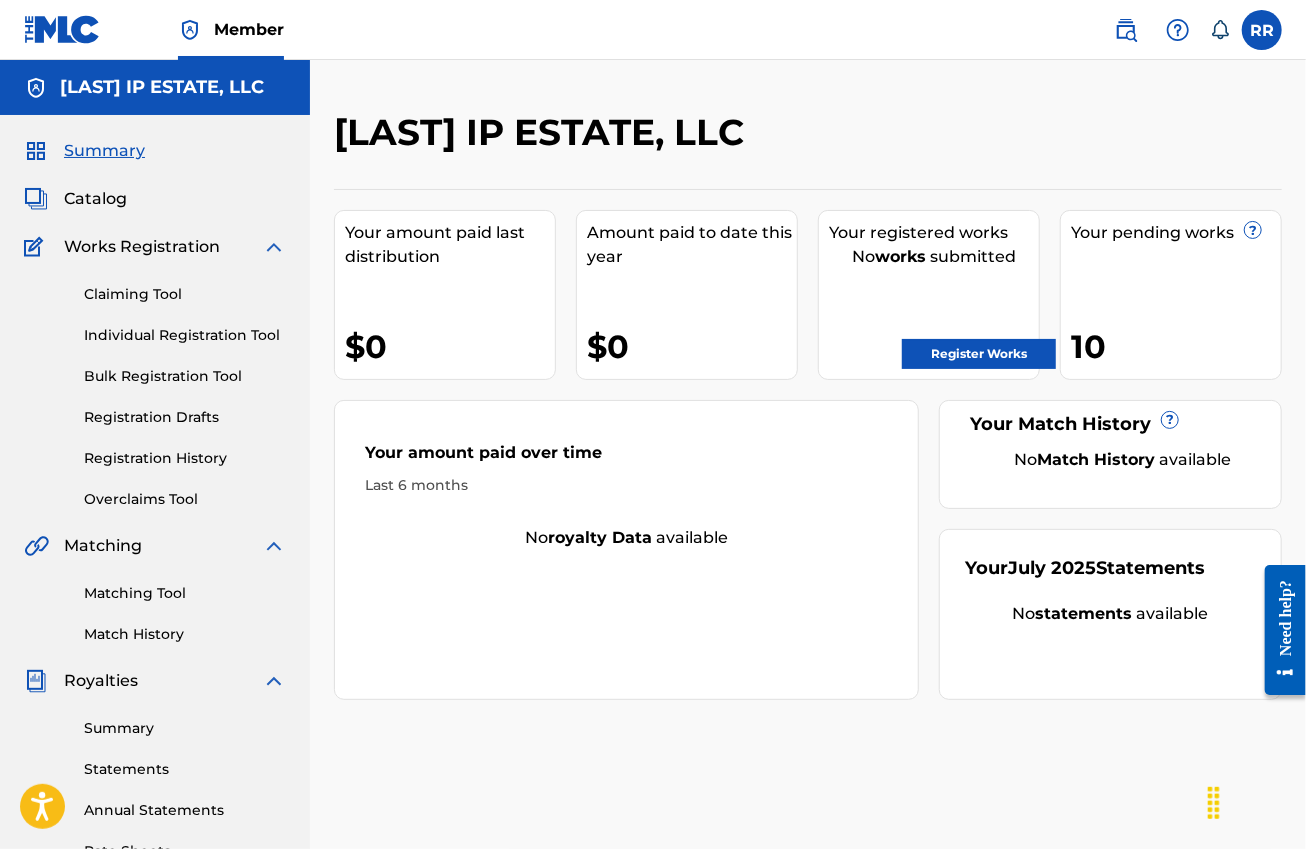 click on "Bulk Registration Tool" at bounding box center [185, 376] 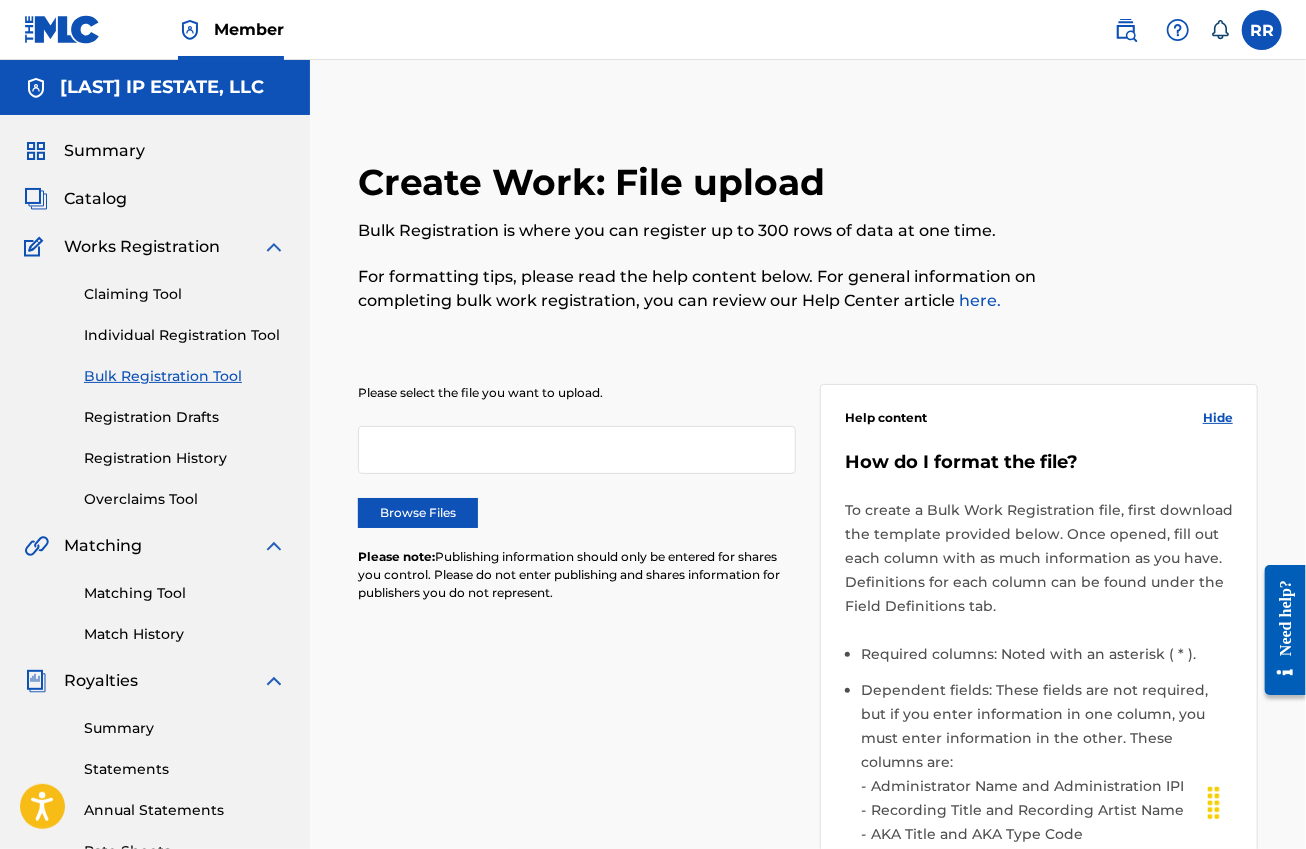 click on "Browse Files" at bounding box center (418, 513) 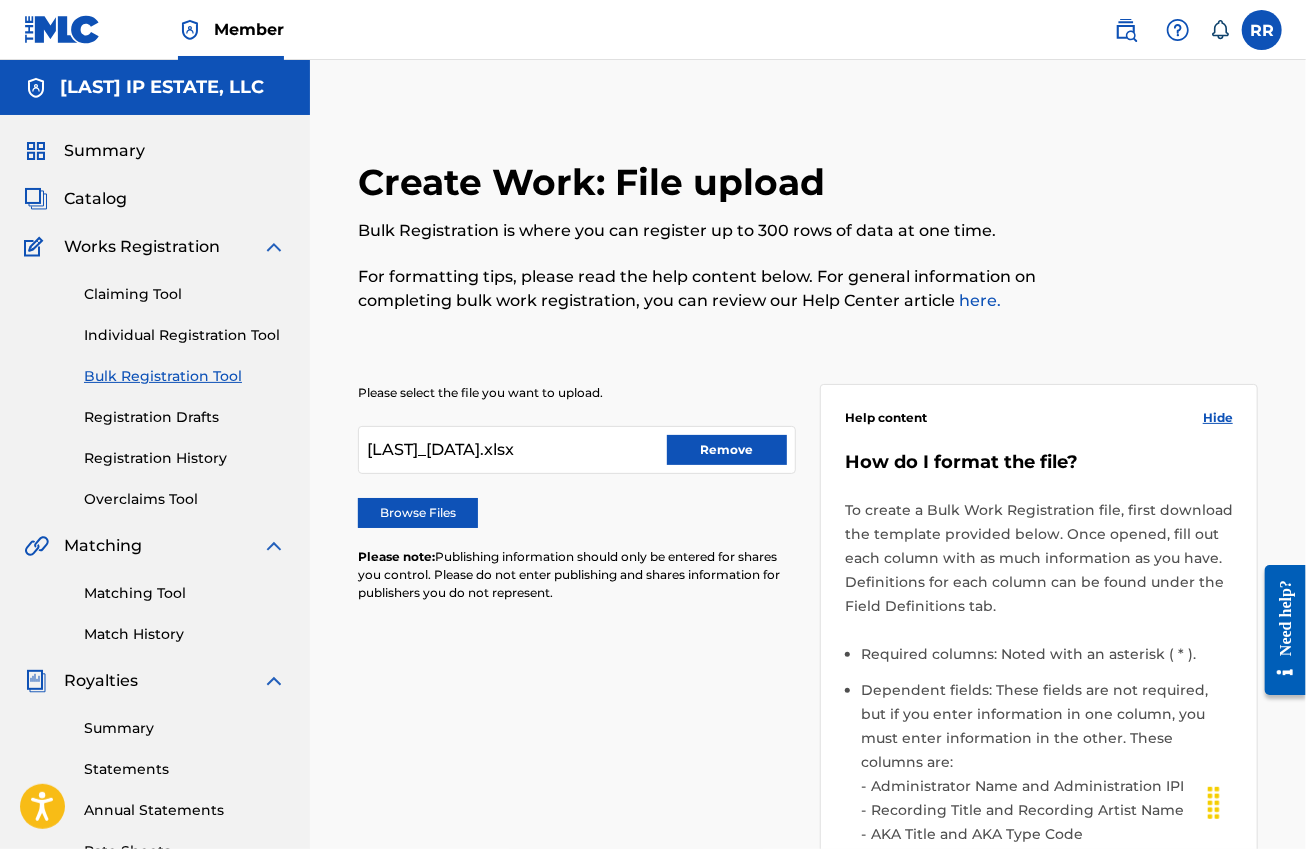 click on "Hide" at bounding box center [1218, 418] 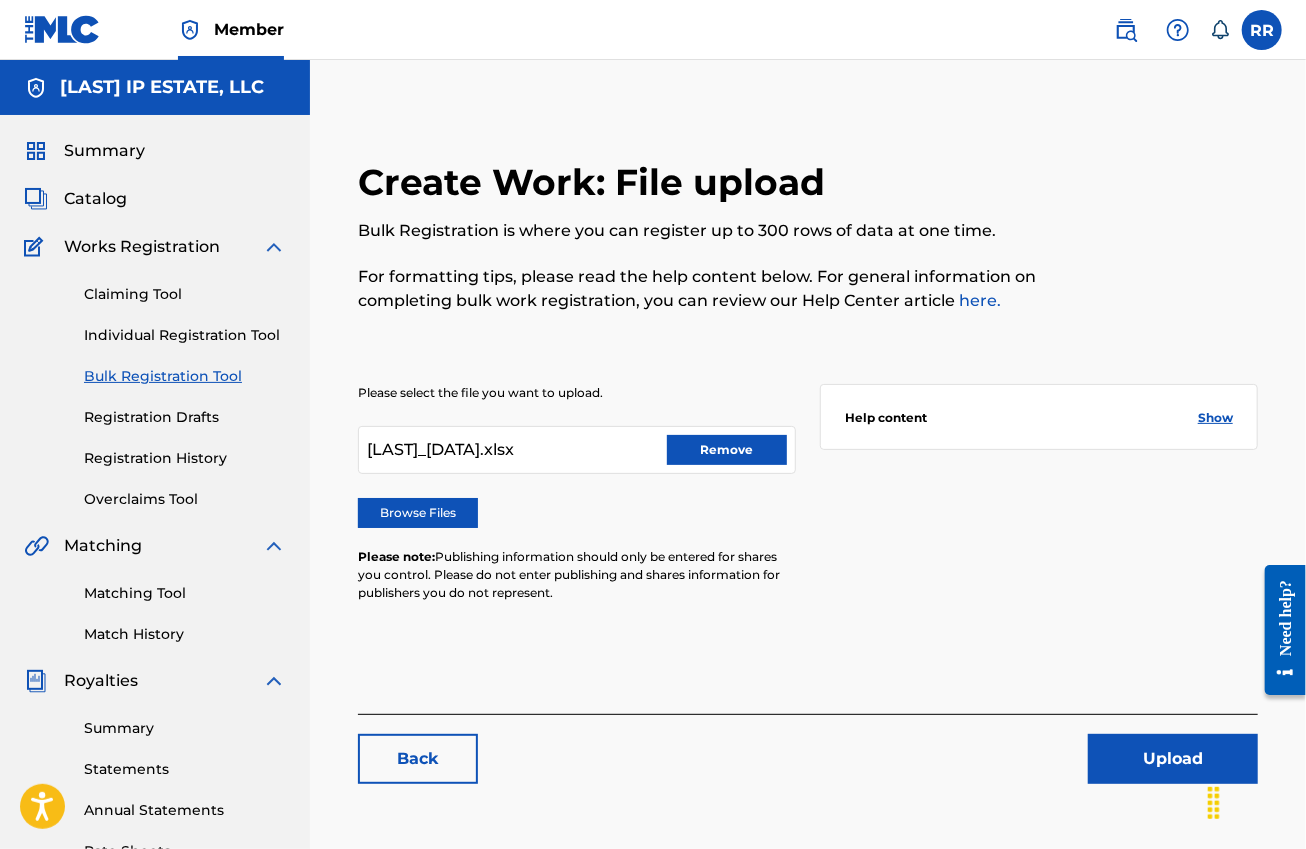 click on "Upload" at bounding box center [1173, 759] 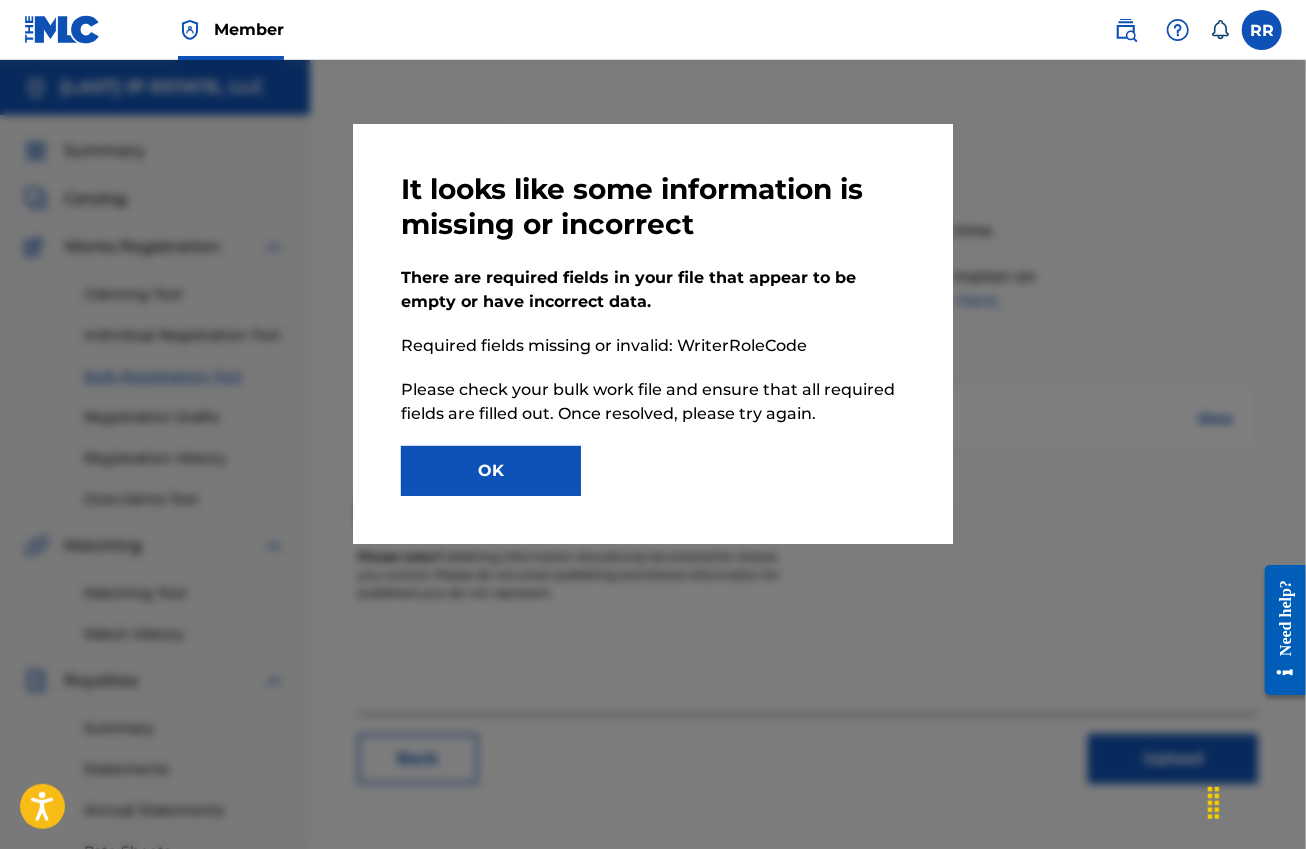 click on "OK" at bounding box center [491, 471] 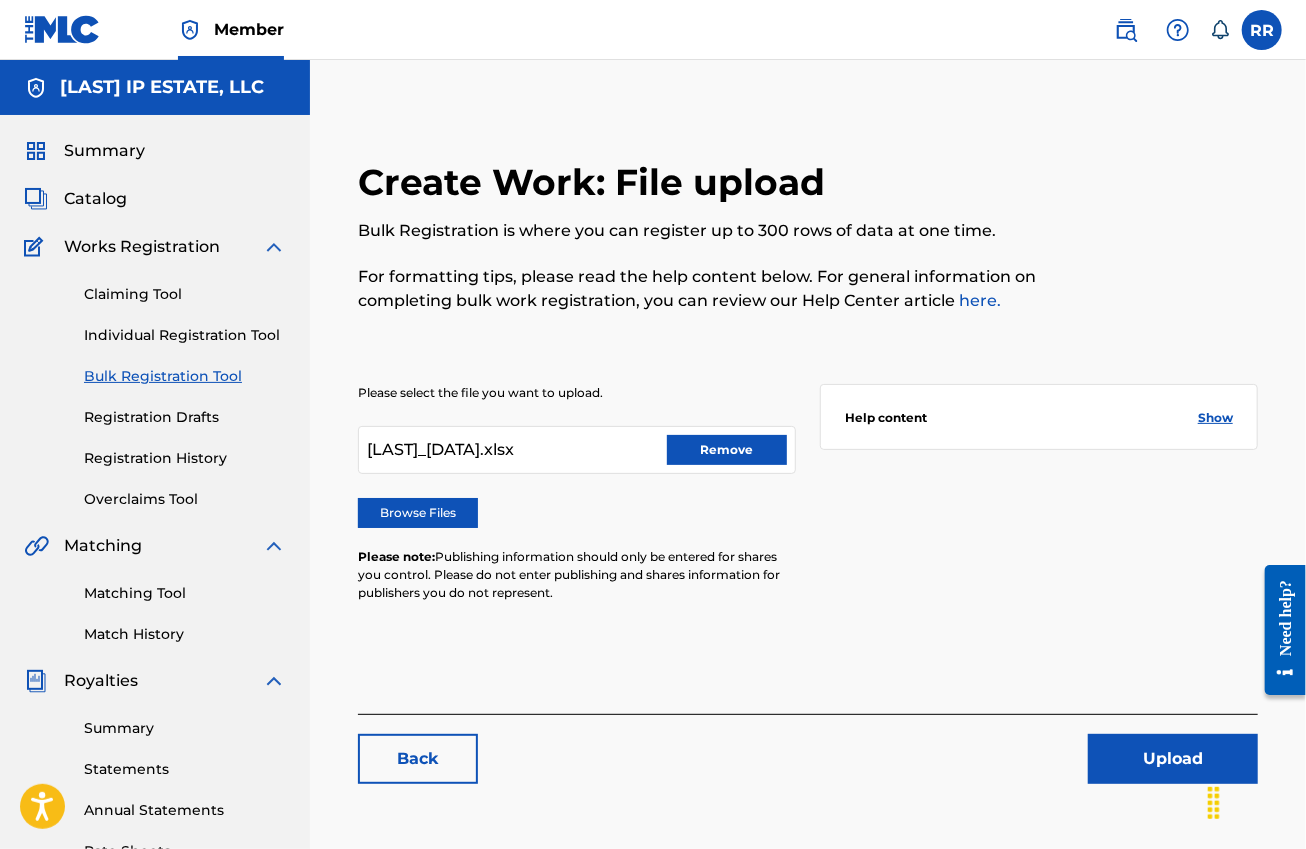 click on "Remove" at bounding box center (727, 450) 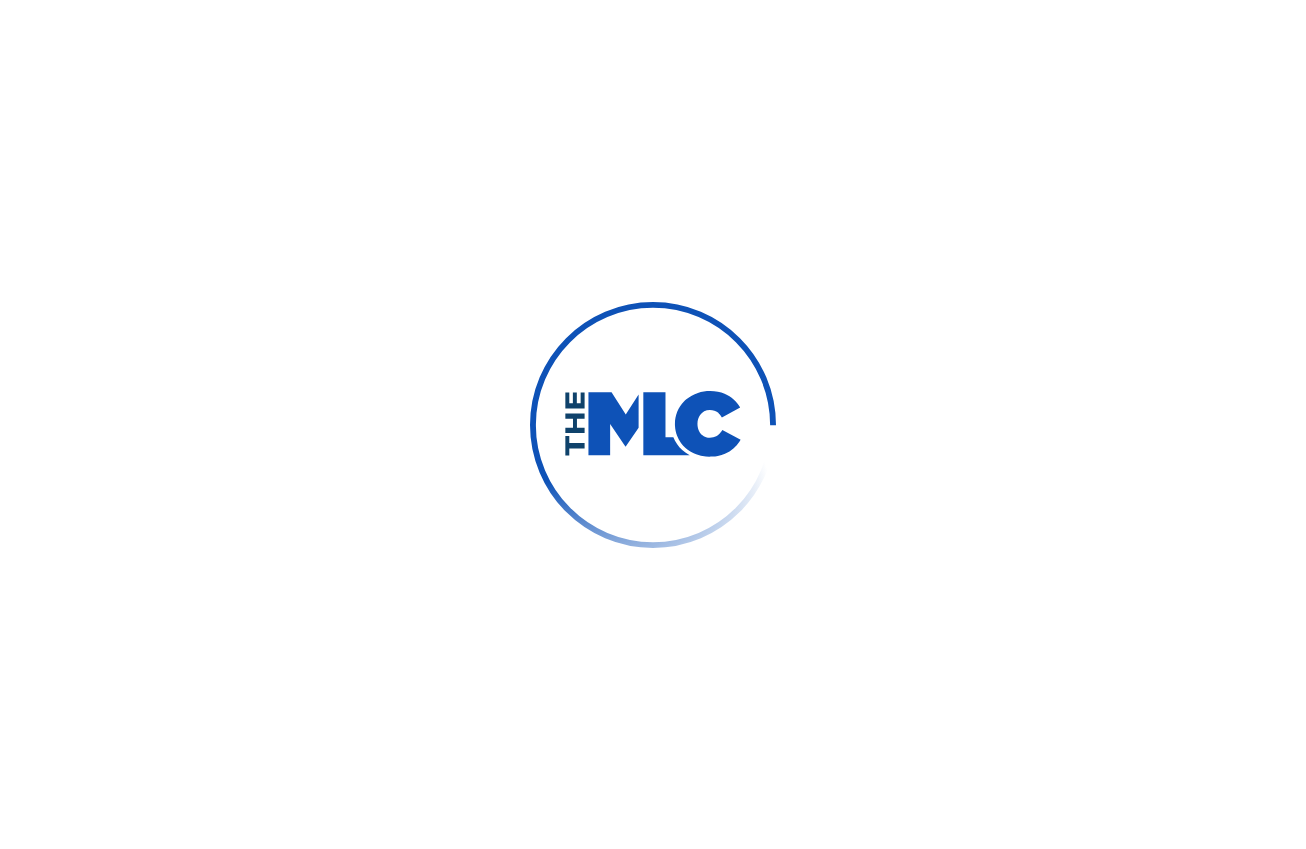 scroll, scrollTop: 0, scrollLeft: 0, axis: both 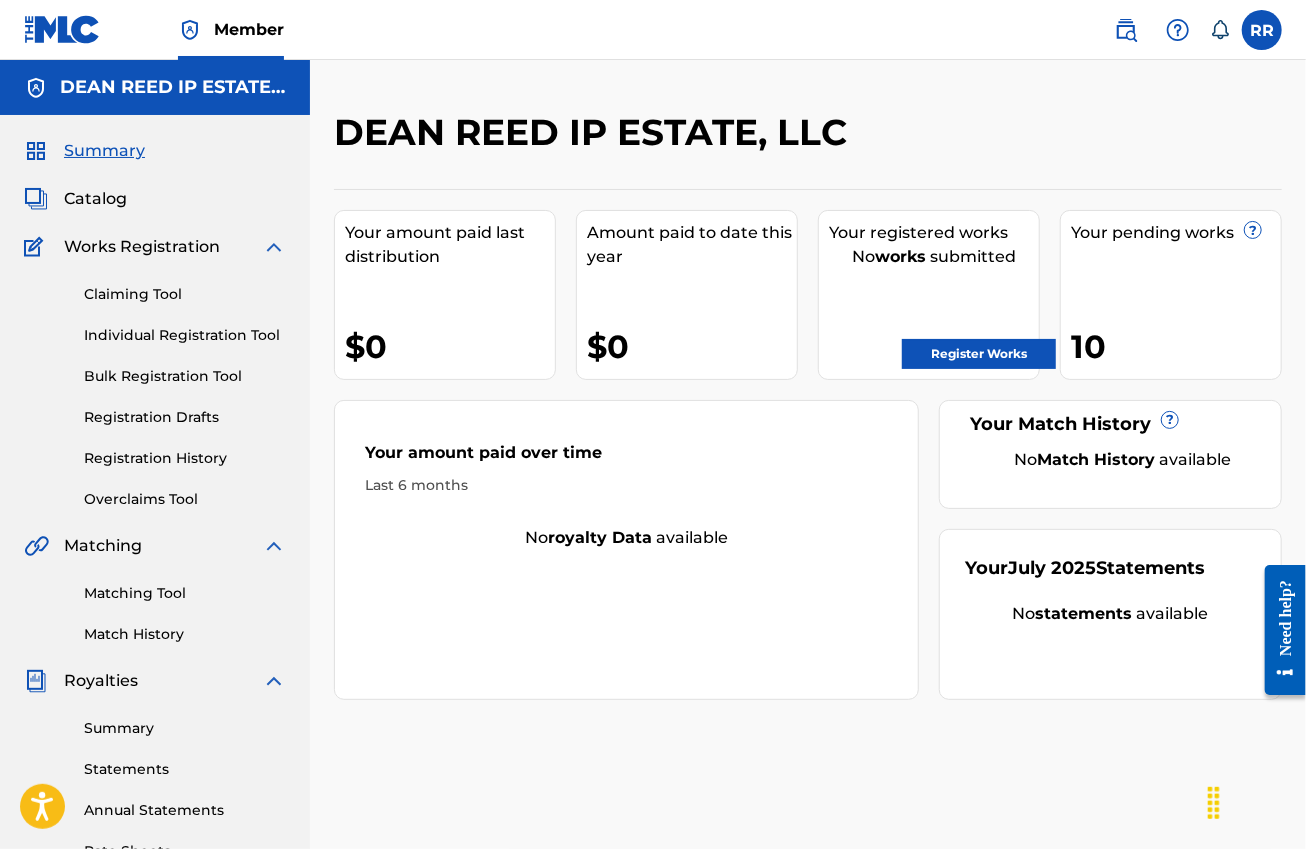 click on "Bulk Registration Tool" at bounding box center [185, 376] 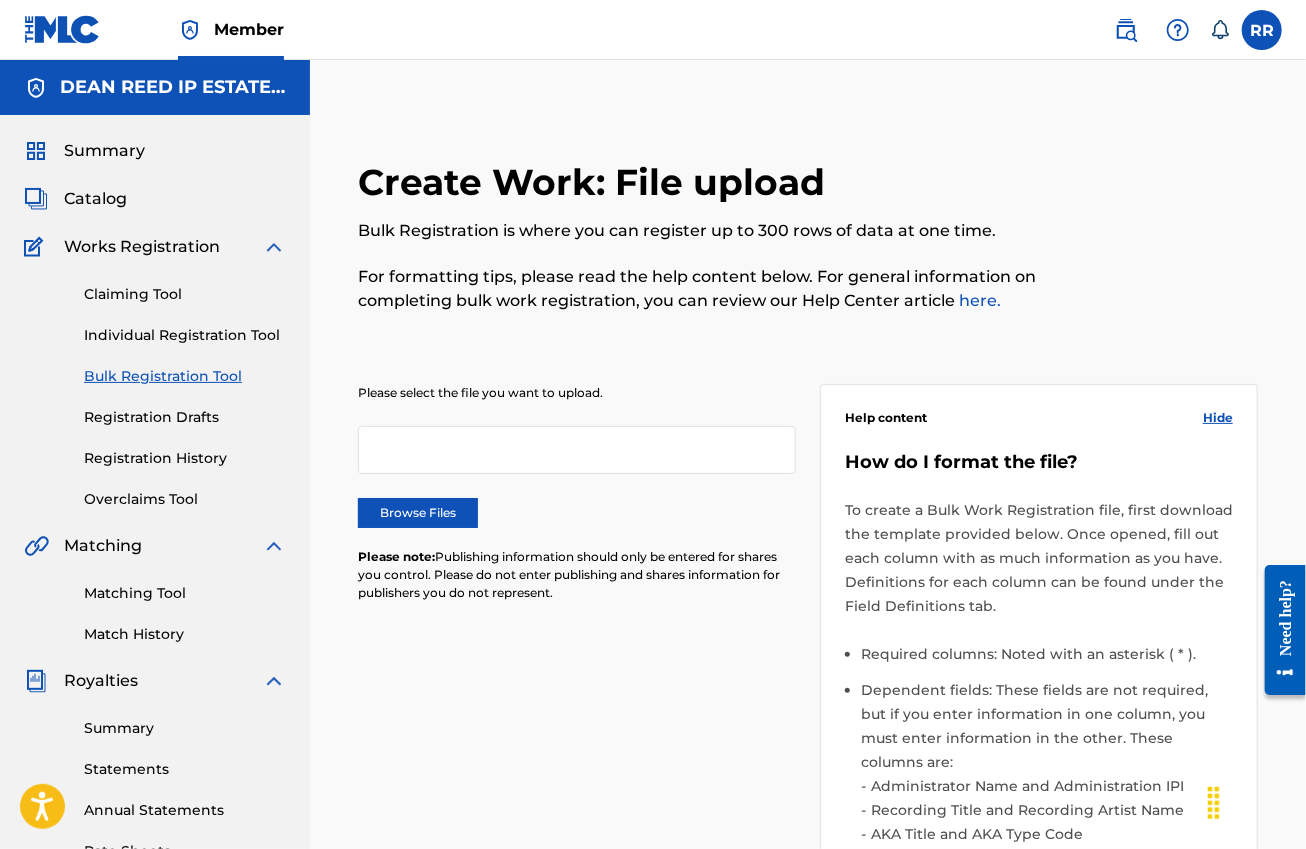 click on "Browse Files" at bounding box center (418, 513) 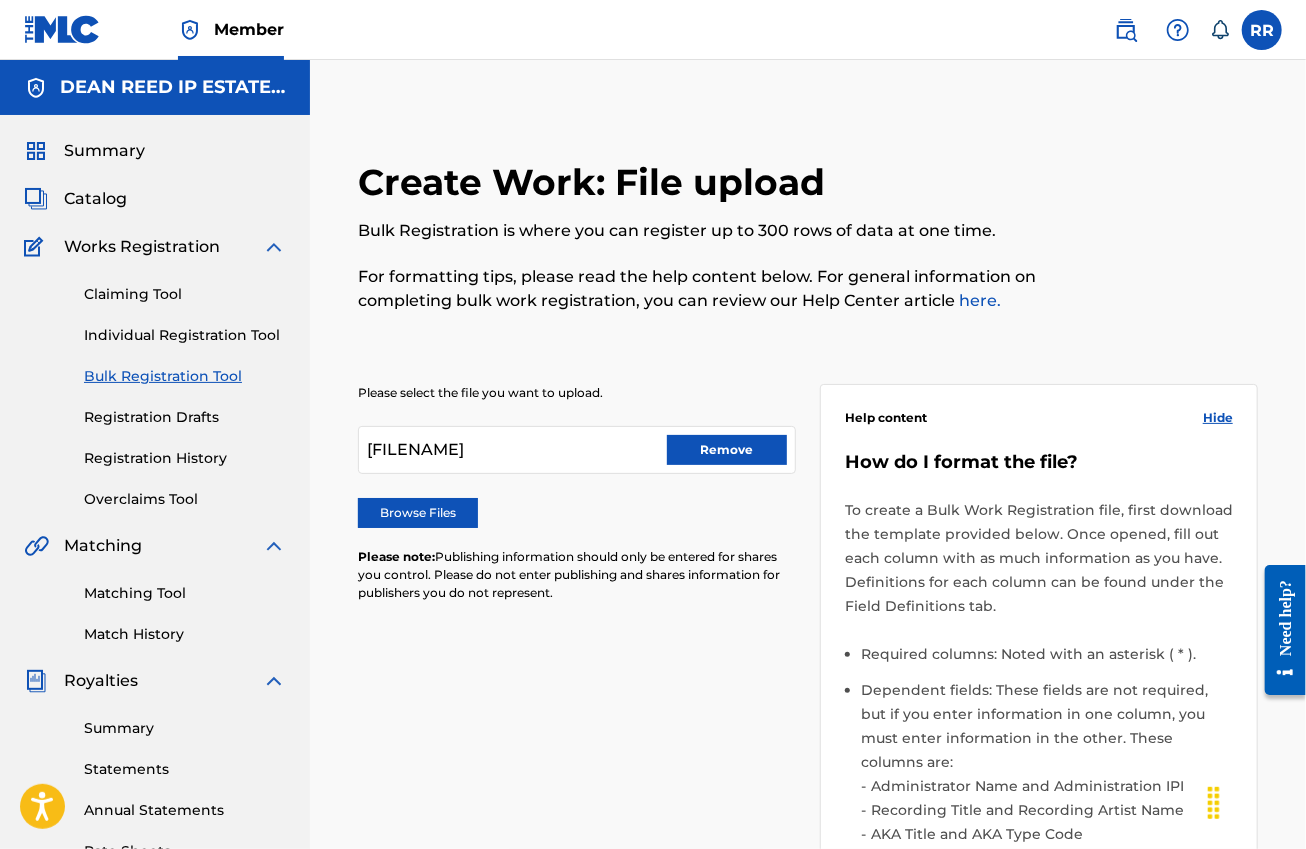 click on "Hide" at bounding box center [1218, 418] 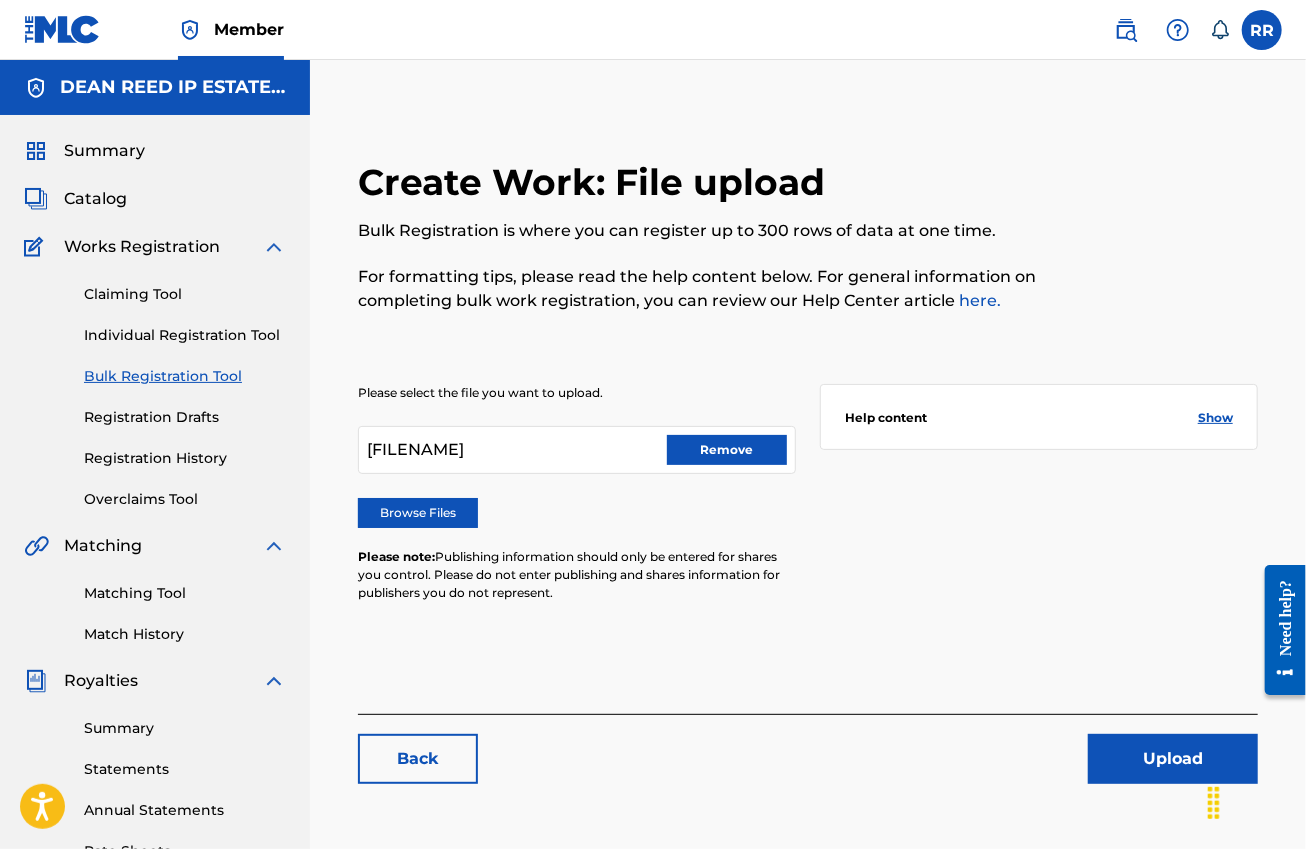 click on "Upload" at bounding box center [1173, 759] 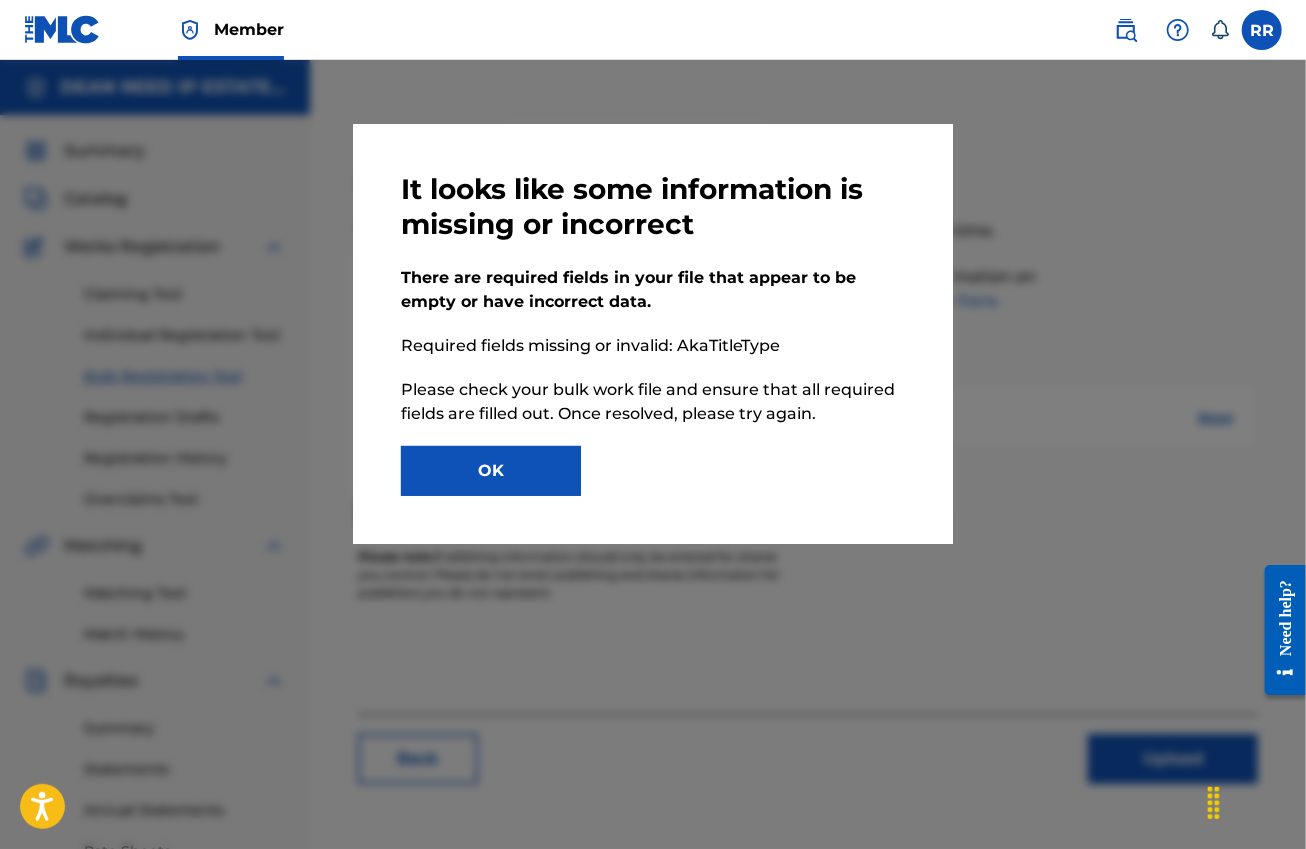 click on "OK" at bounding box center (491, 471) 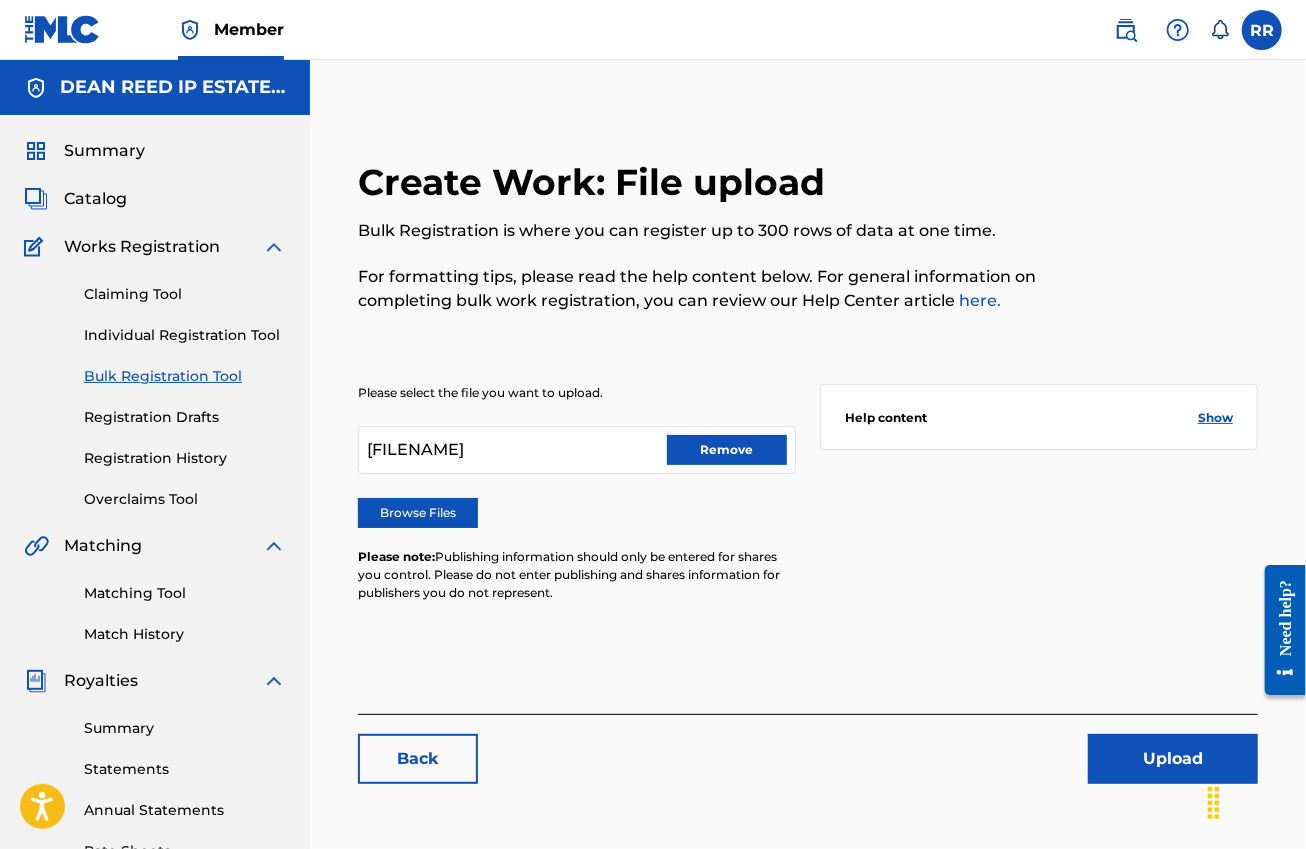 click on "Remove" at bounding box center [727, 450] 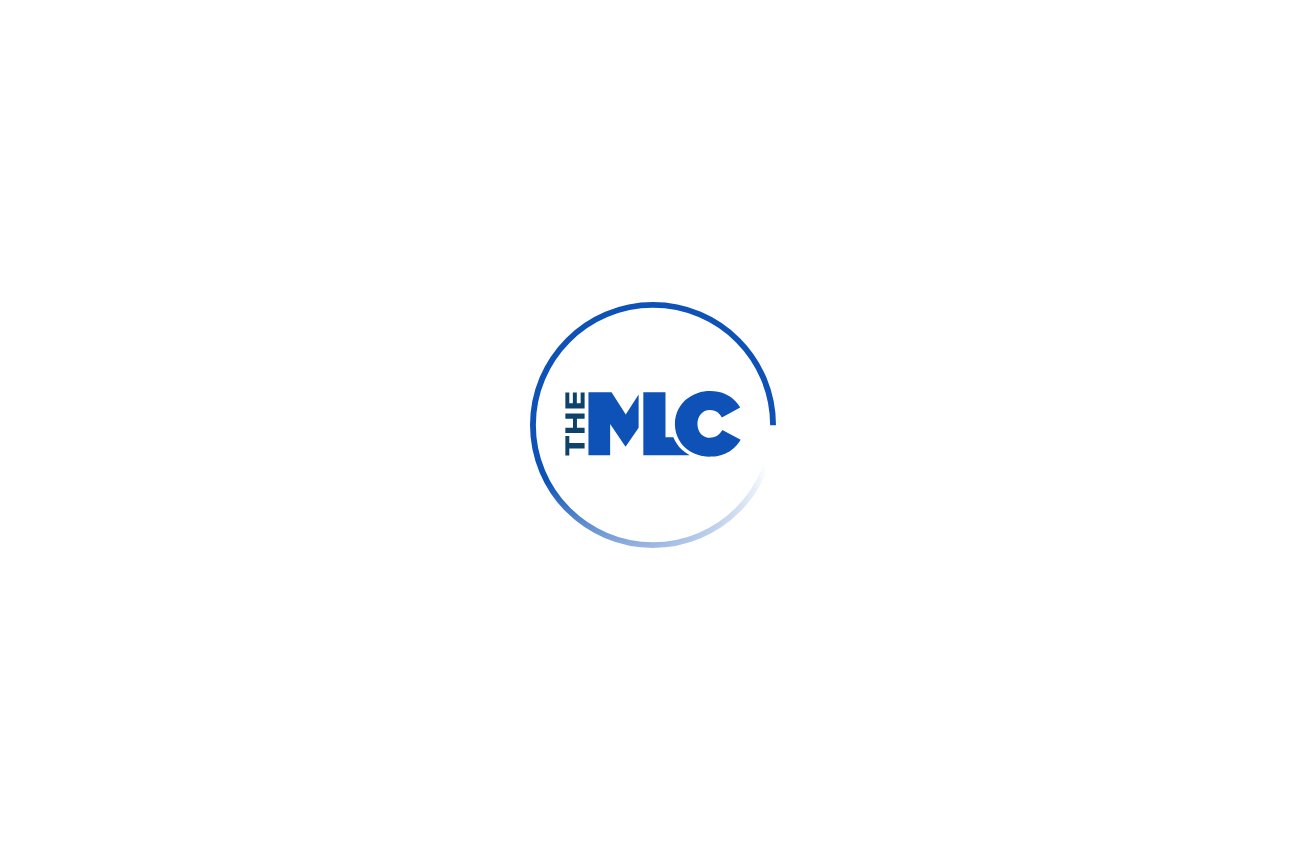 scroll, scrollTop: 0, scrollLeft: 0, axis: both 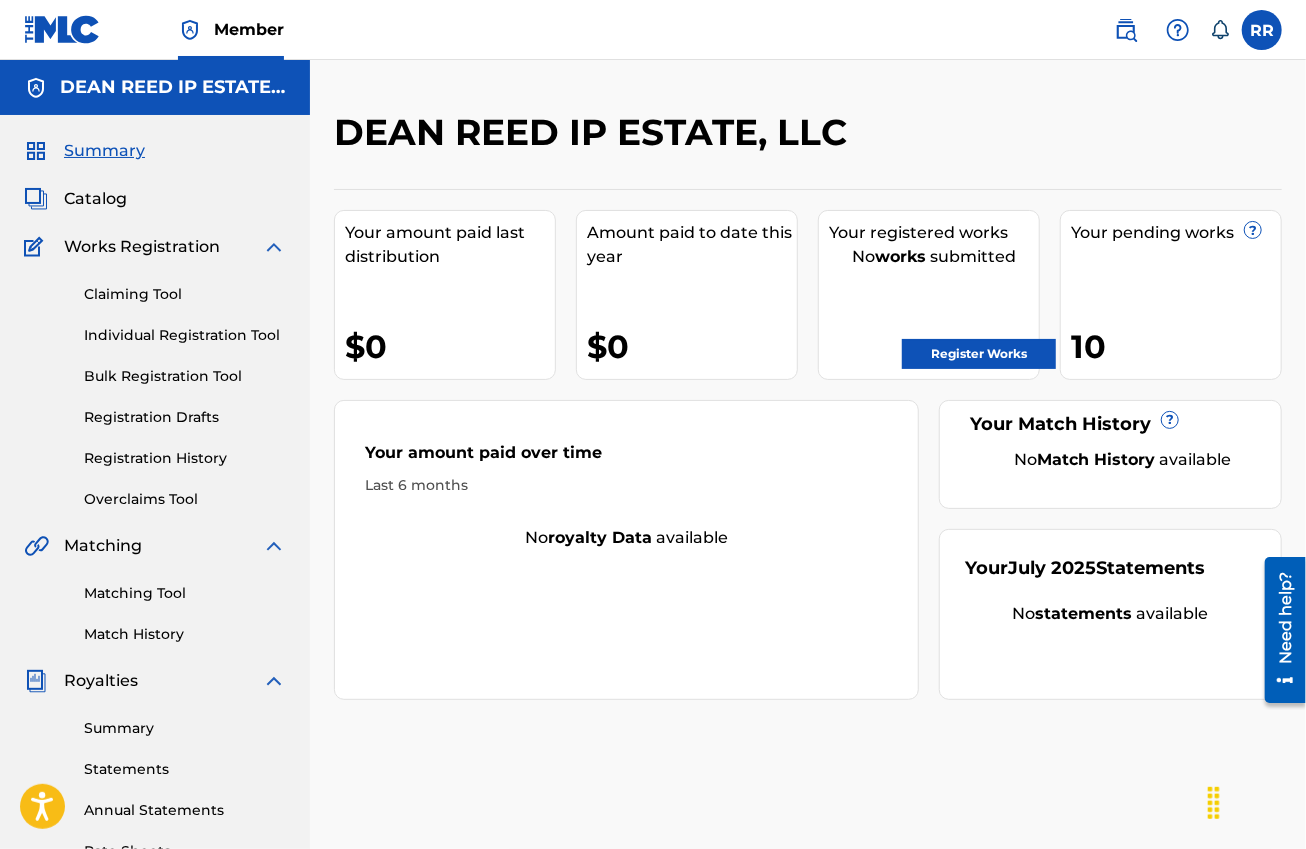 click on "Bulk Registration Tool" at bounding box center (185, 376) 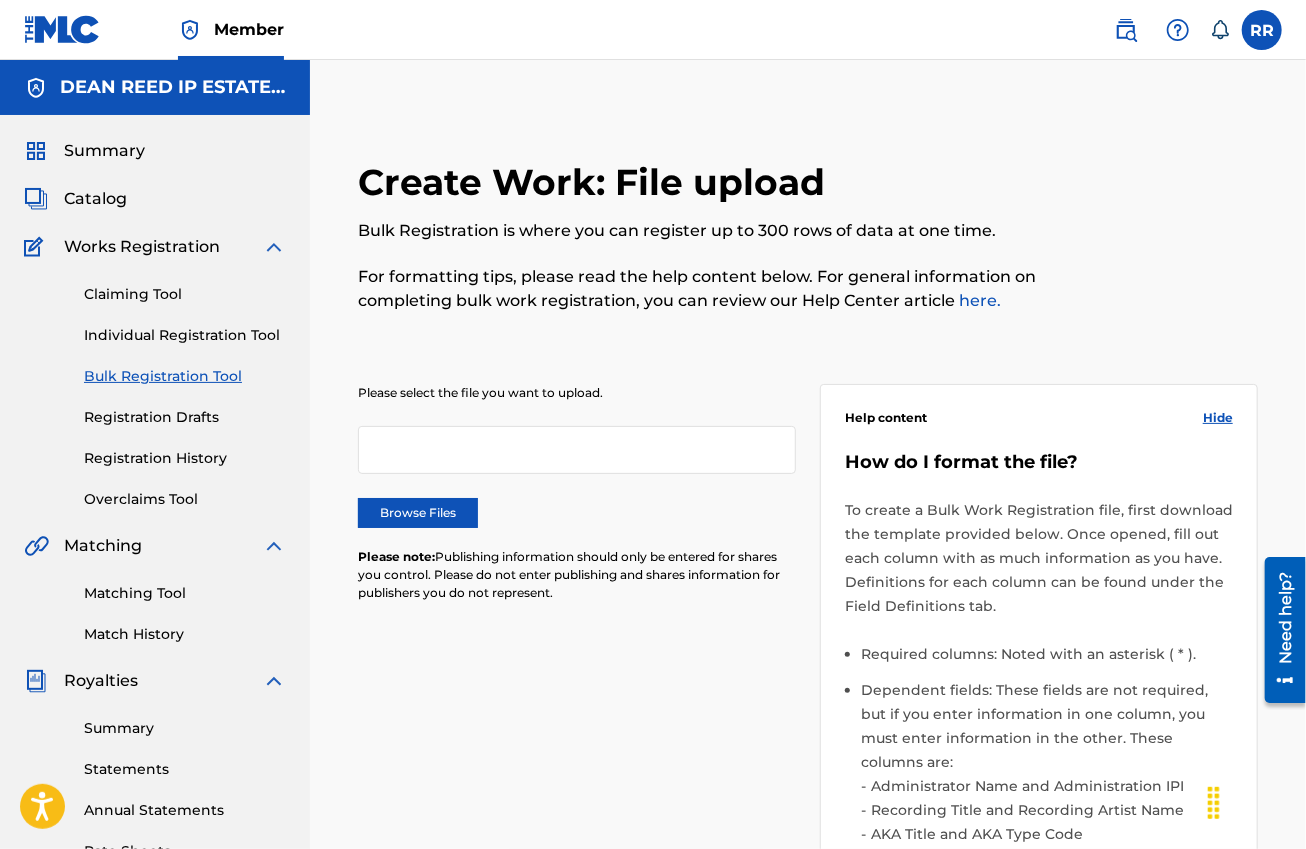 click on "Browse Files" at bounding box center [418, 513] 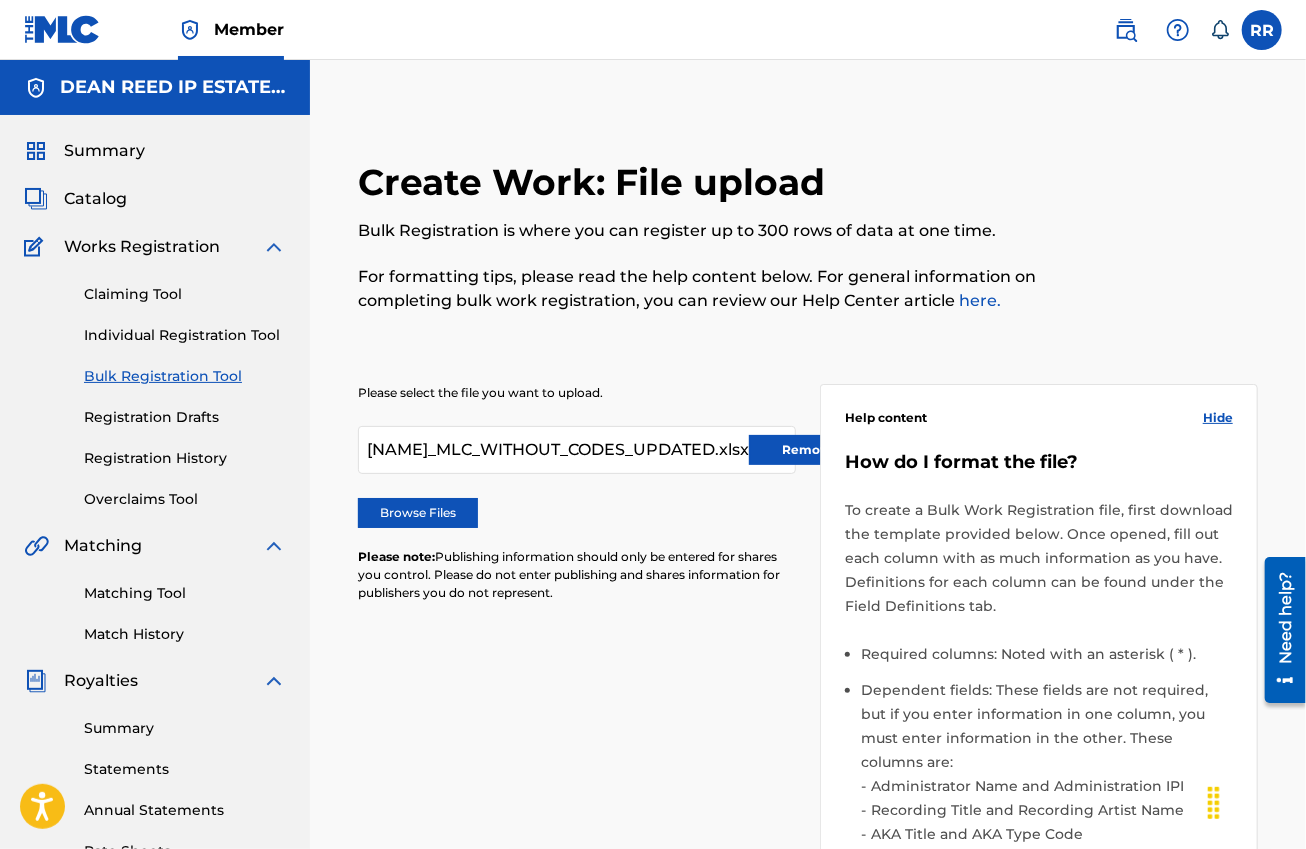 click on "Hide" at bounding box center (1218, 418) 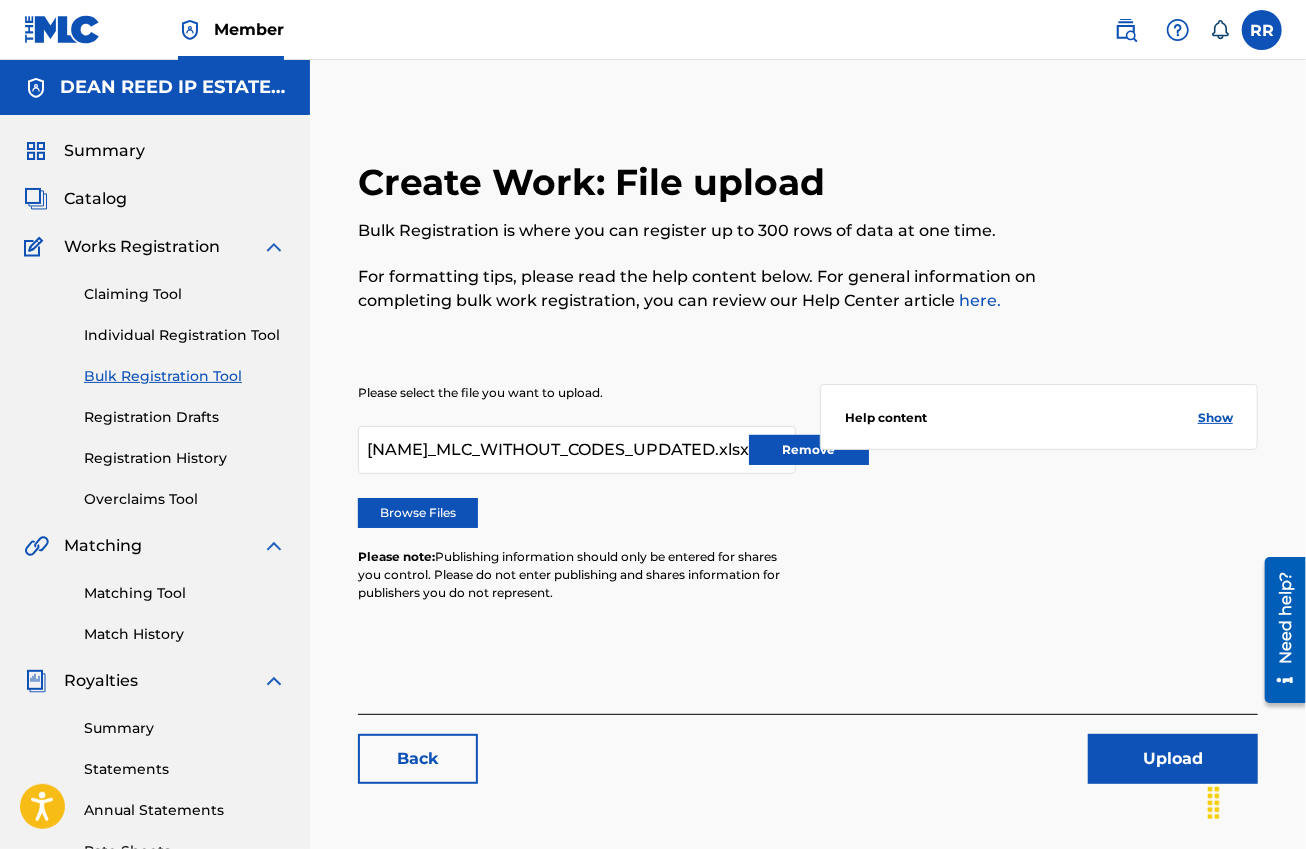 click on "Upload" at bounding box center [1173, 759] 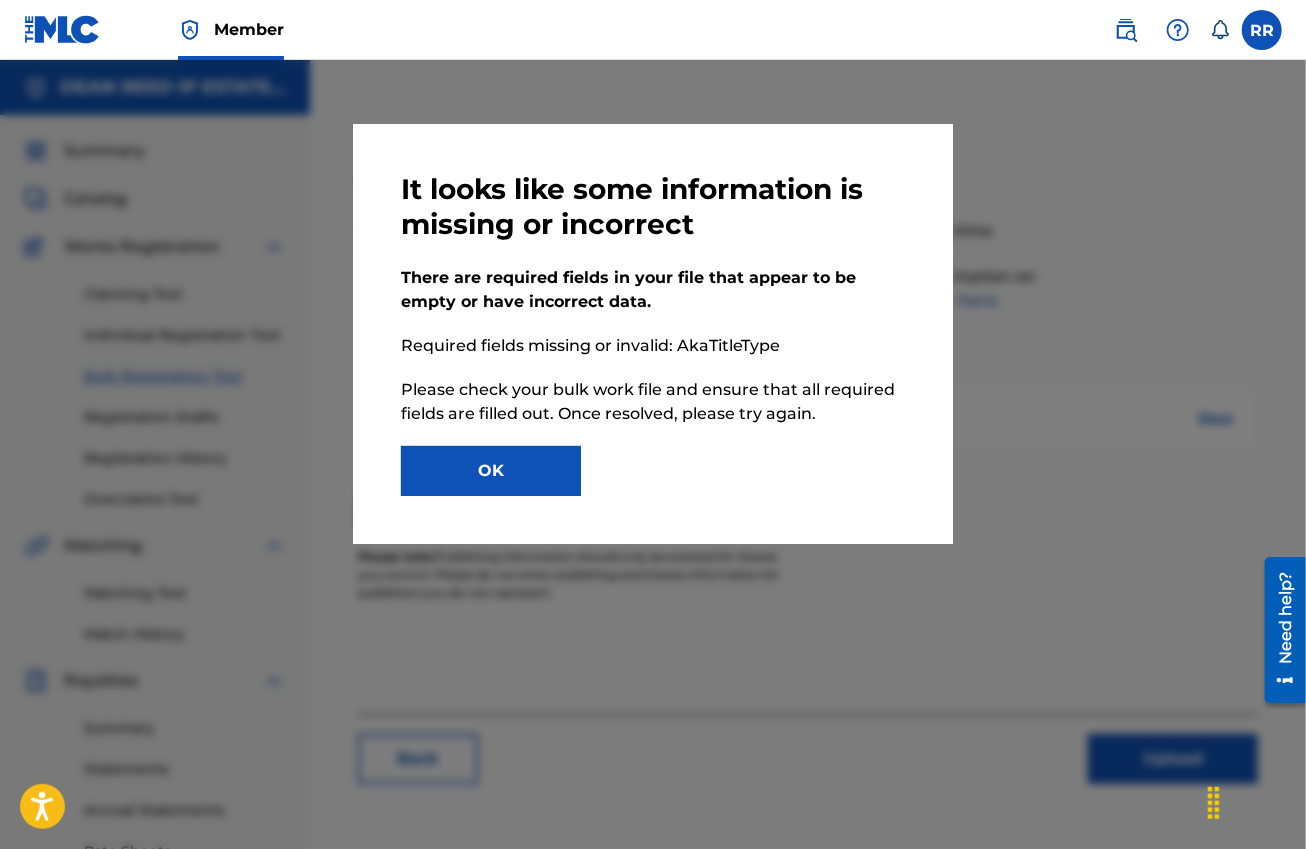 drag, startPoint x: 478, startPoint y: 476, endPoint x: 544, endPoint y: 474, distance: 66.0303 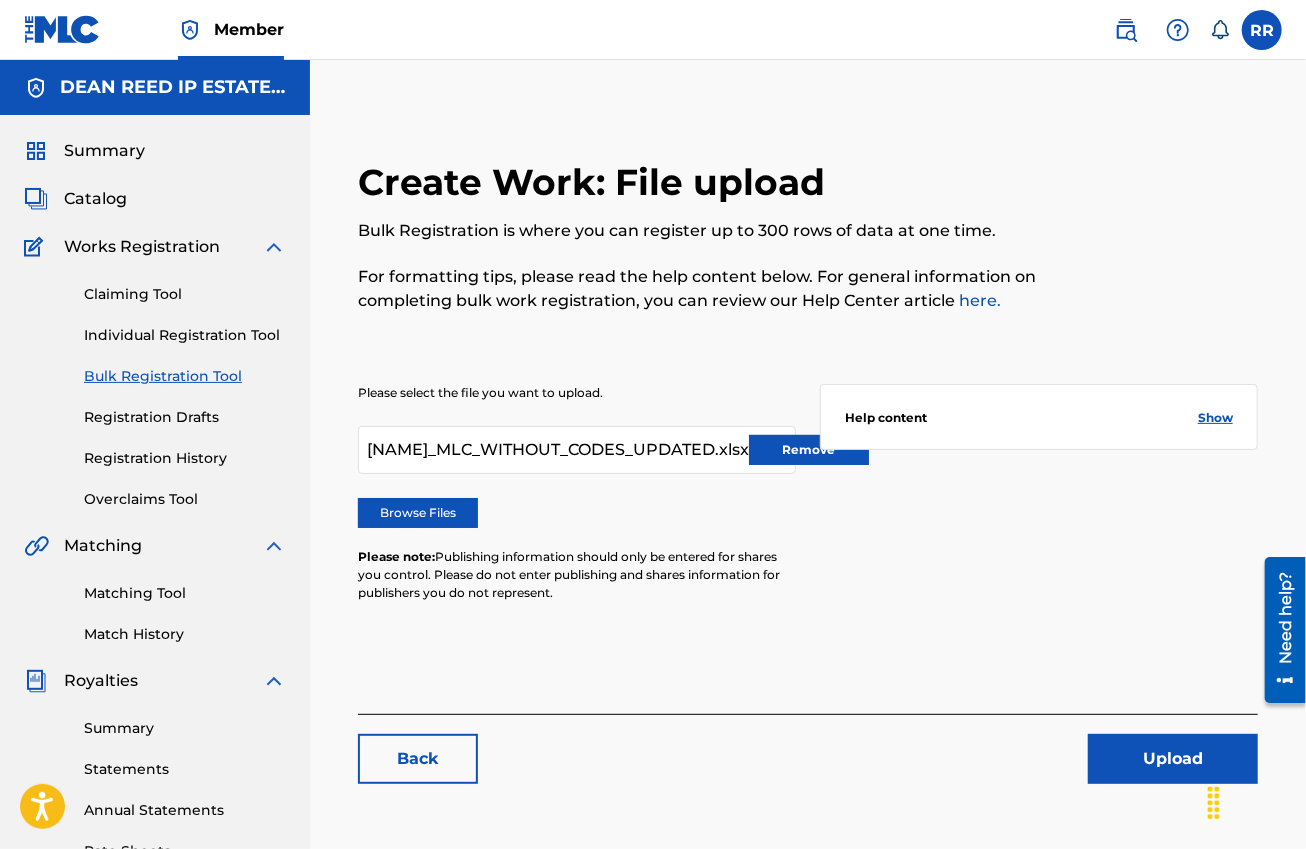 click on "Remove" at bounding box center [809, 450] 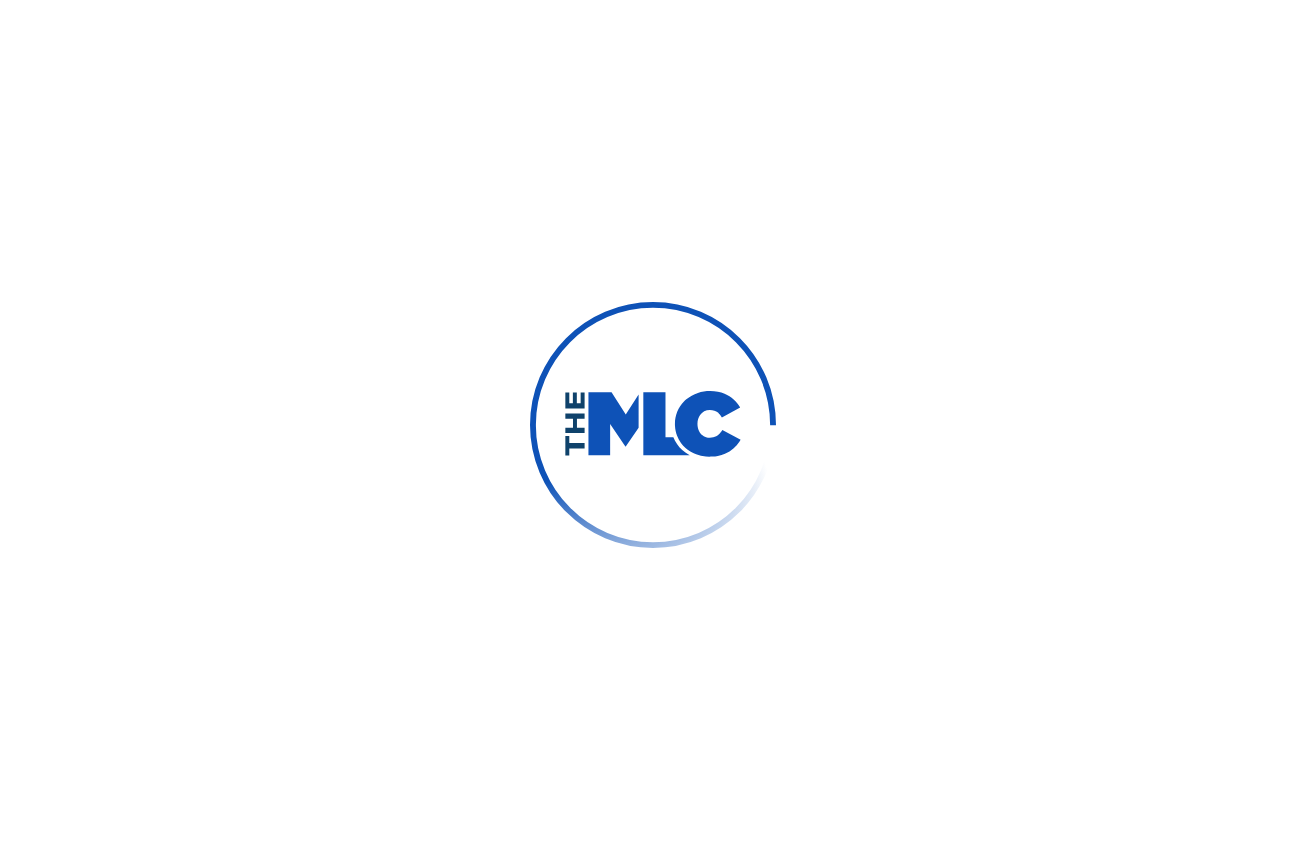 scroll, scrollTop: 0, scrollLeft: 0, axis: both 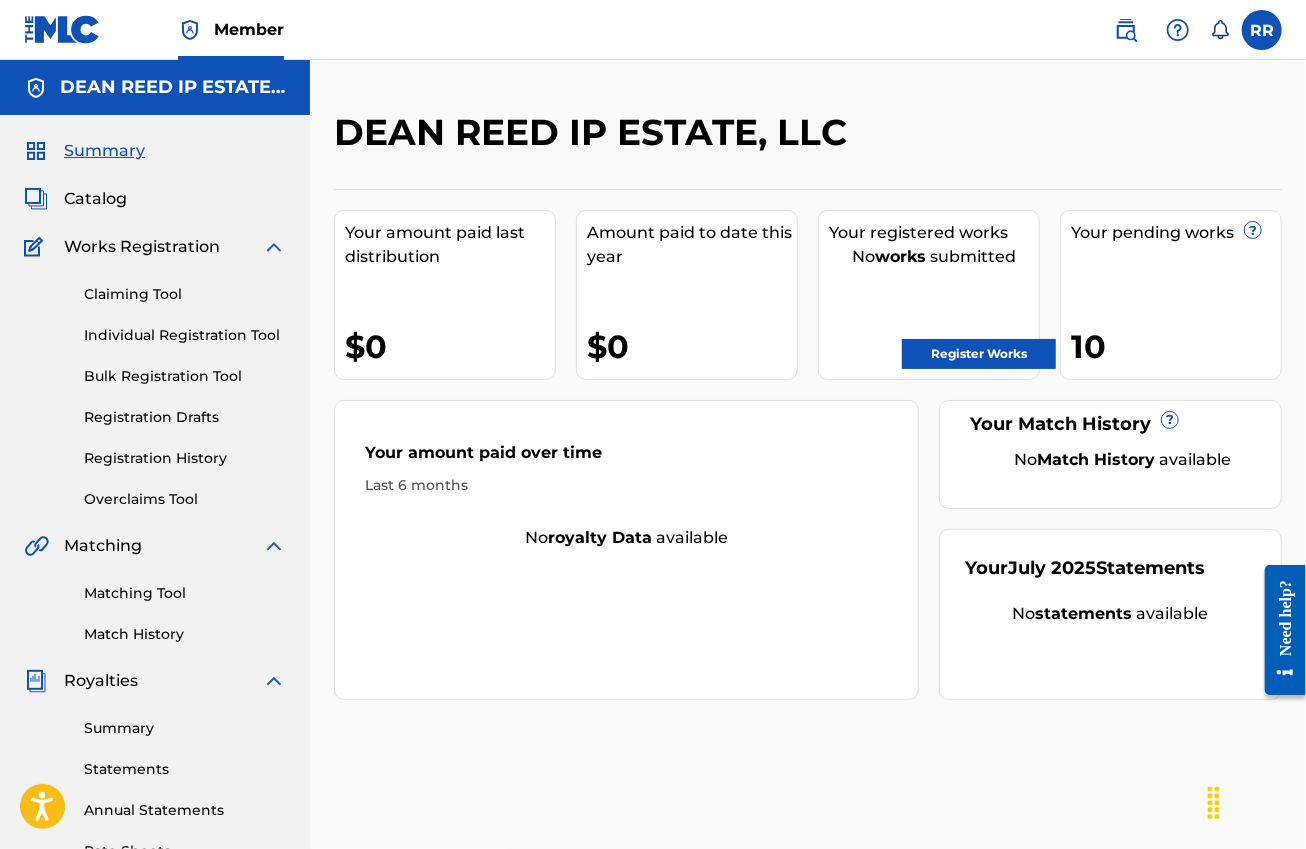 click on "Bulk Registration Tool" at bounding box center (185, 376) 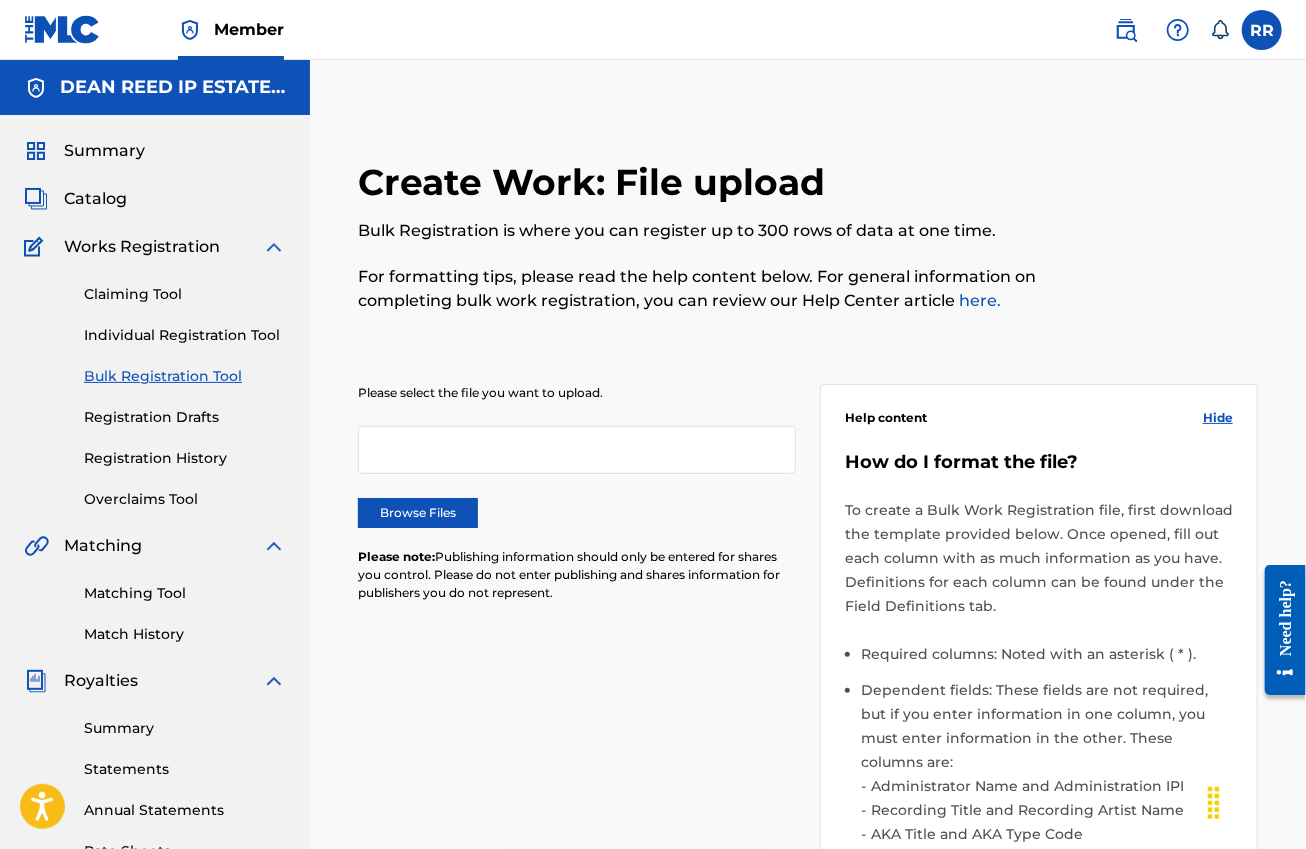 click on "Browse Files" at bounding box center (418, 513) 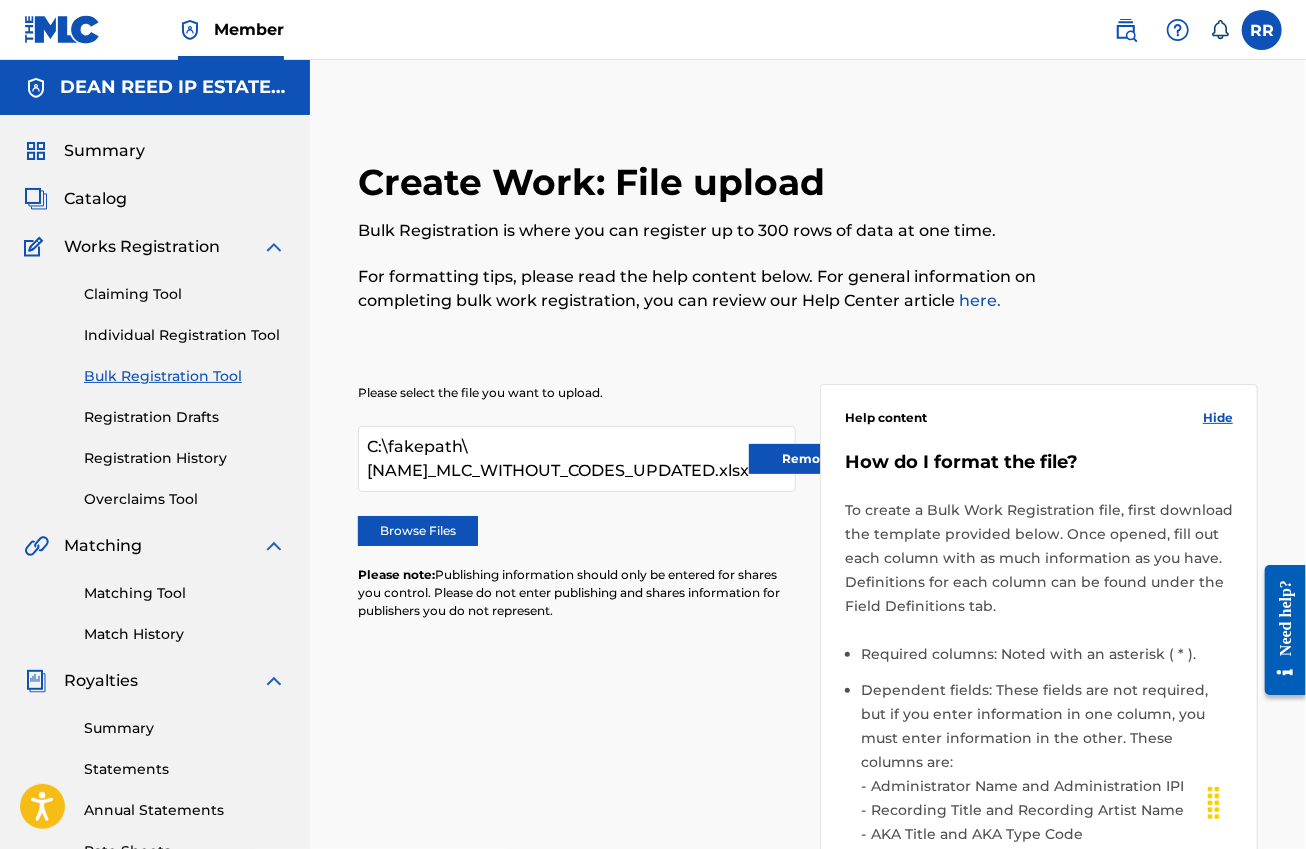 click on "Hide" at bounding box center (1218, 418) 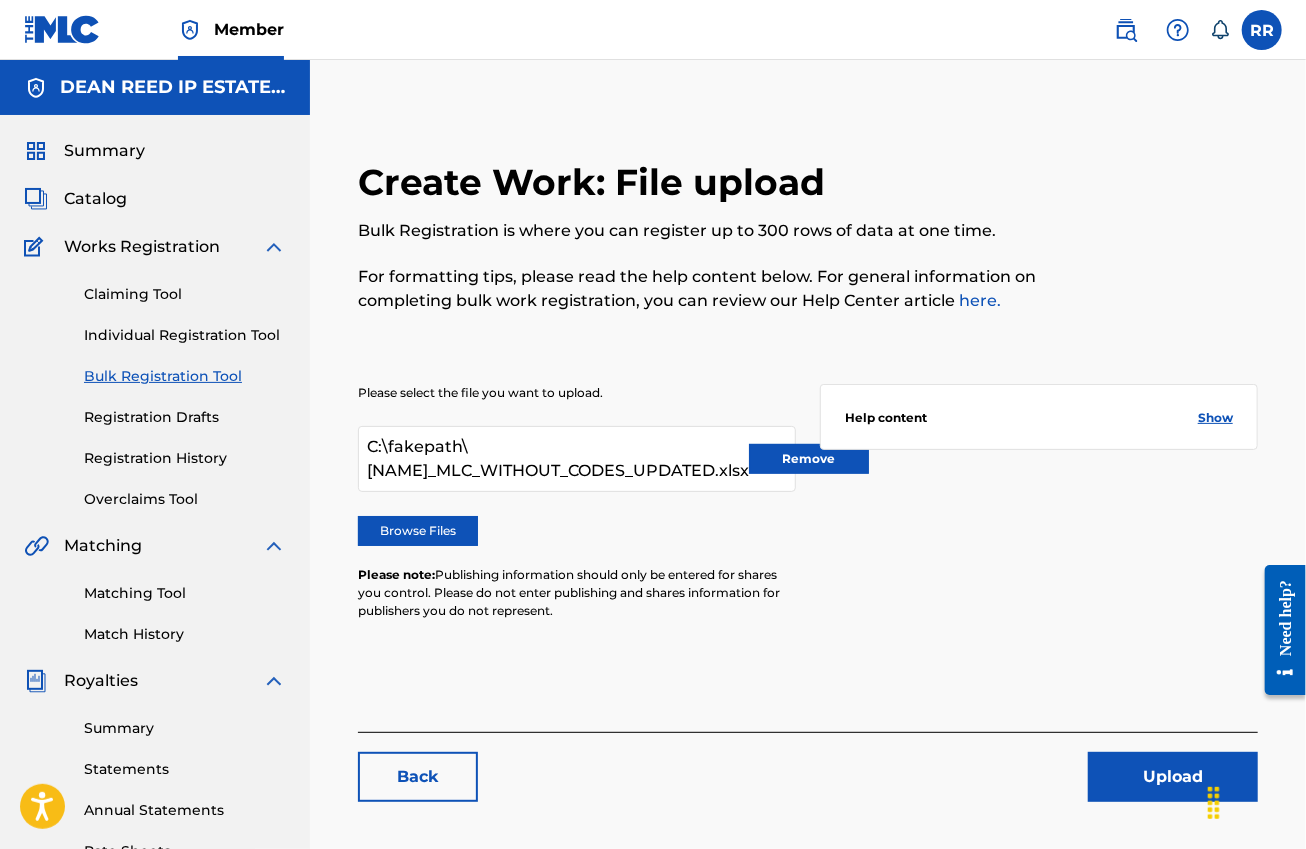 click on "Upload" at bounding box center [1173, 777] 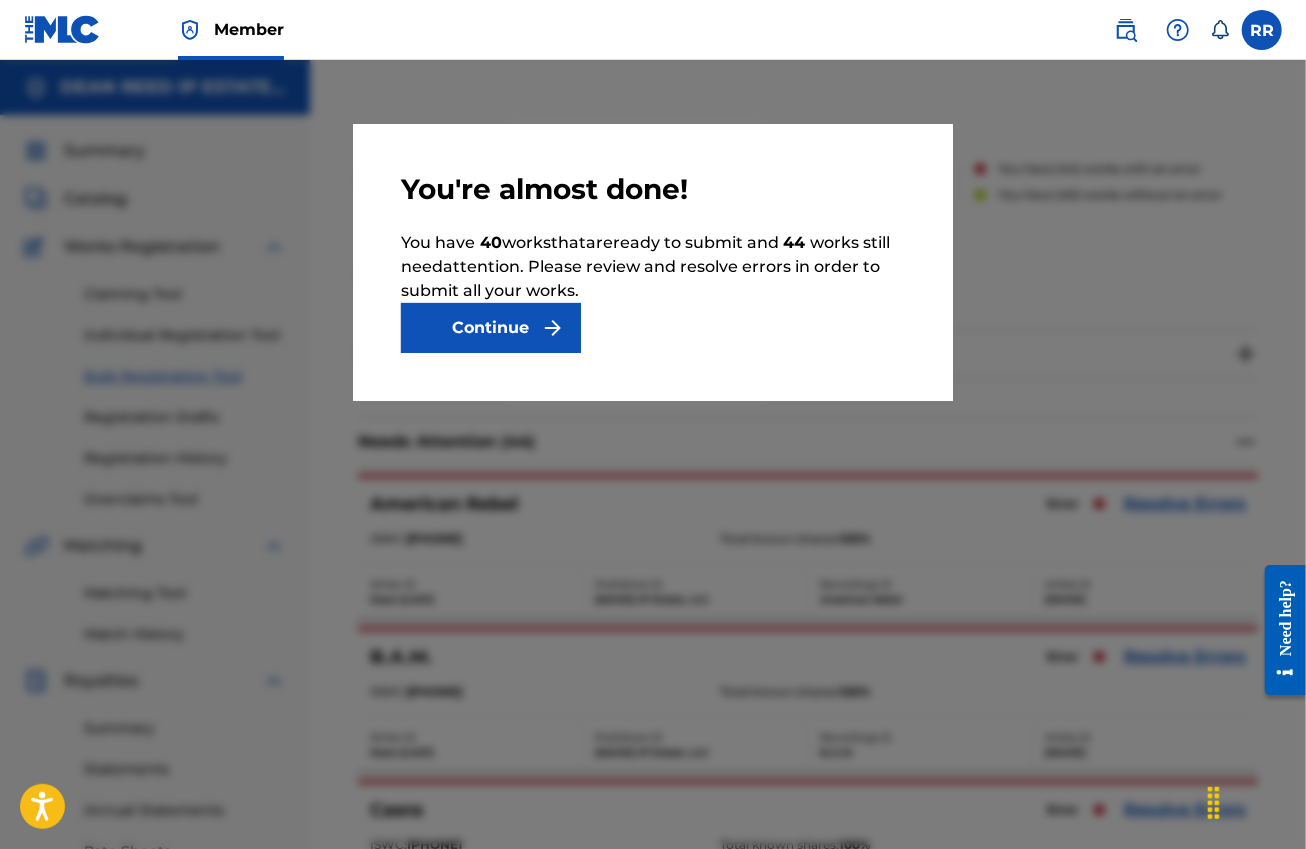 click on "Continue" at bounding box center (491, 328) 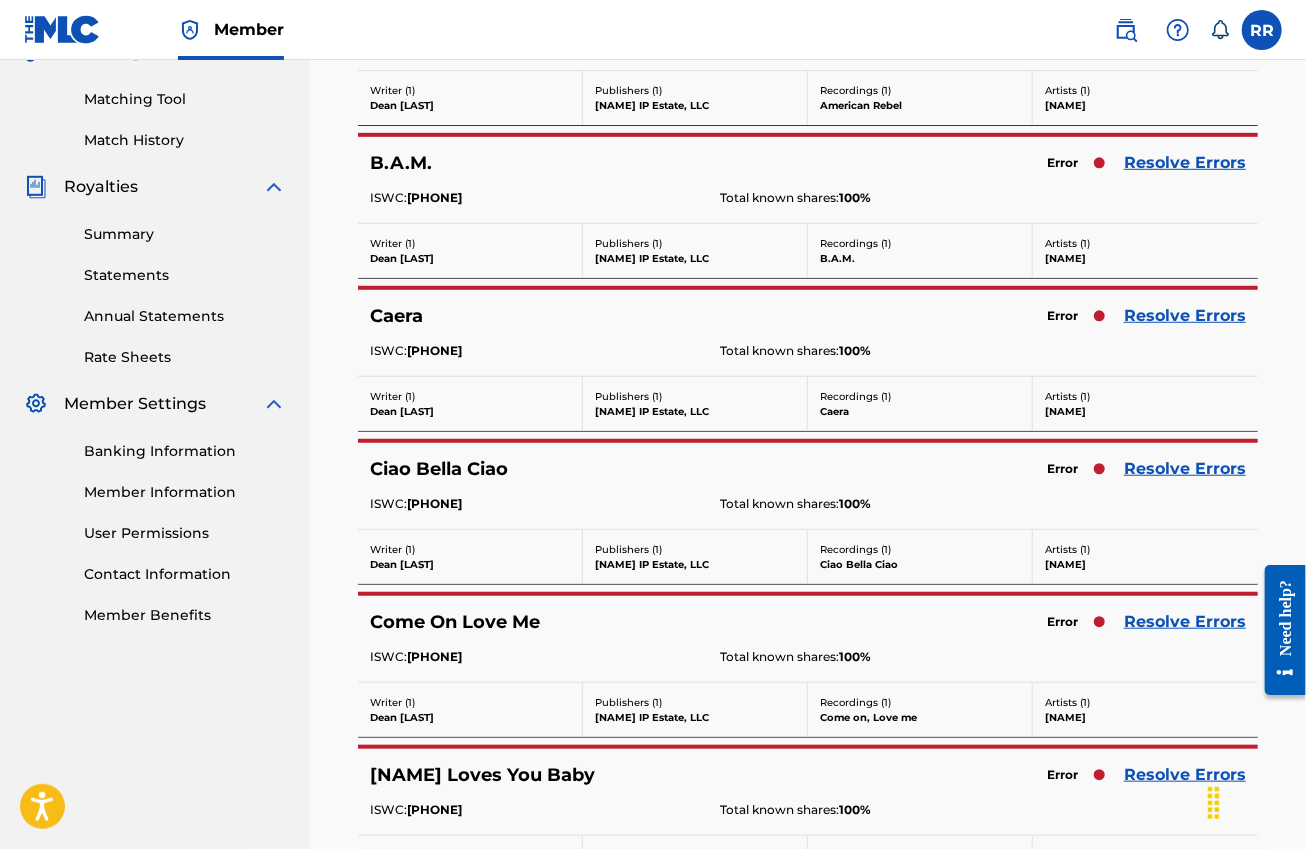 scroll, scrollTop: 0, scrollLeft: 0, axis: both 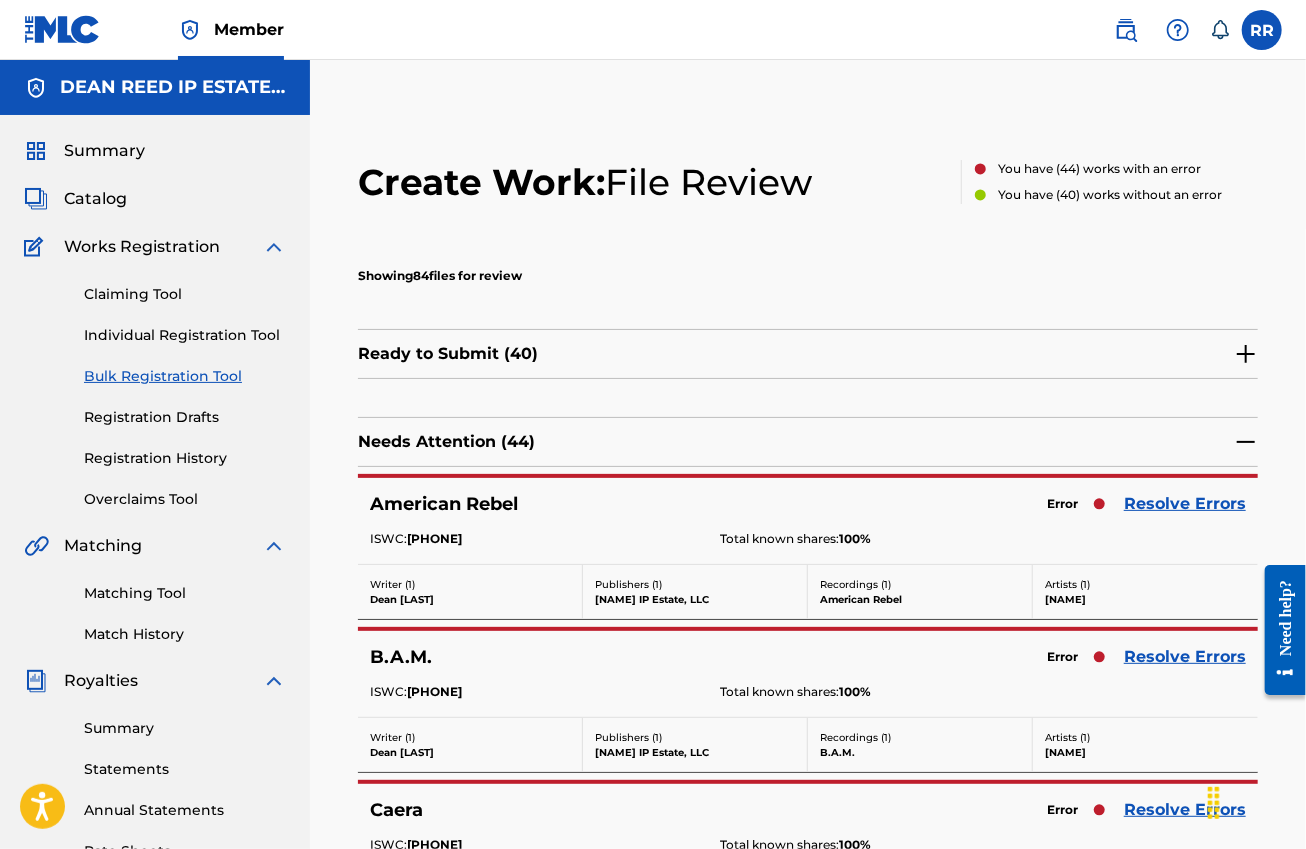 click on "Resolve Errors" at bounding box center [1185, 504] 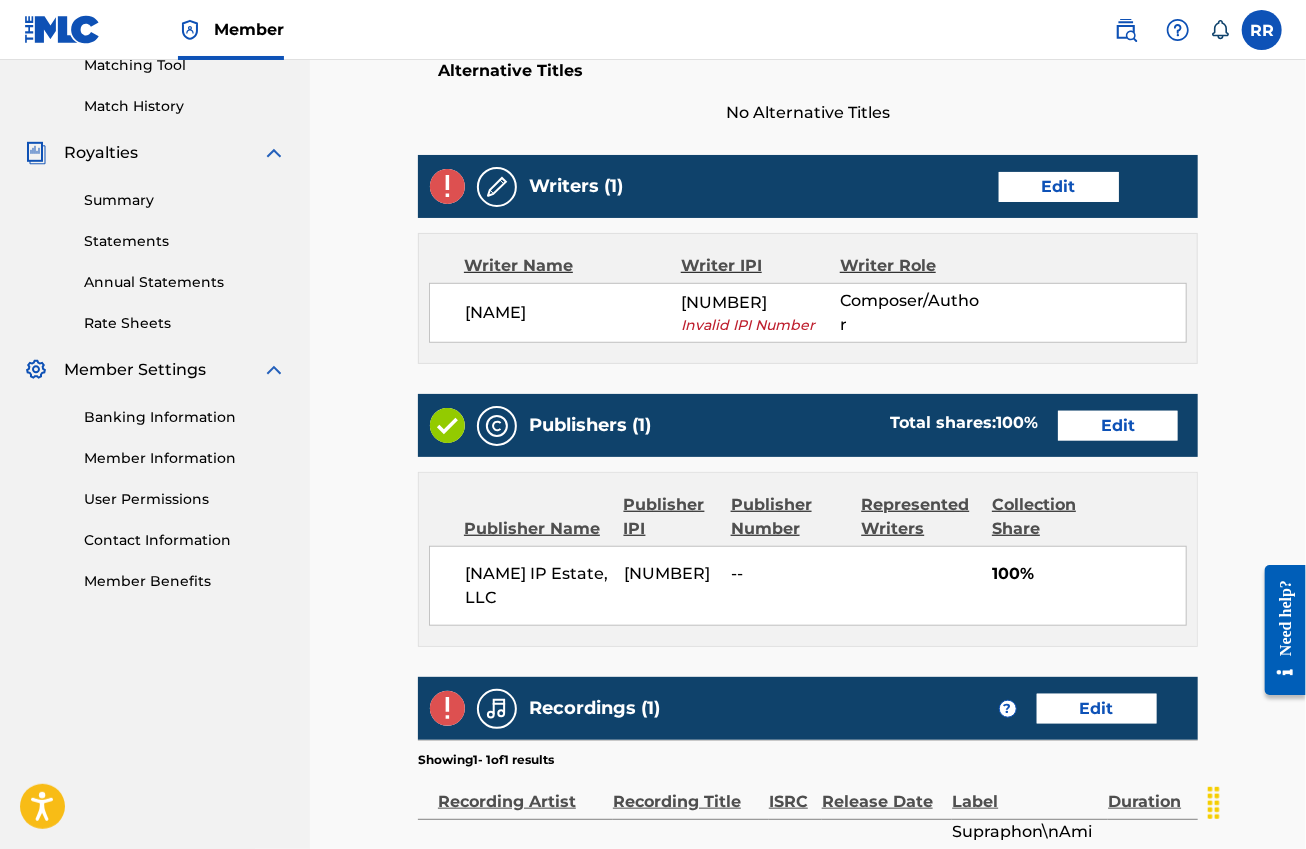 scroll, scrollTop: 375, scrollLeft: 0, axis: vertical 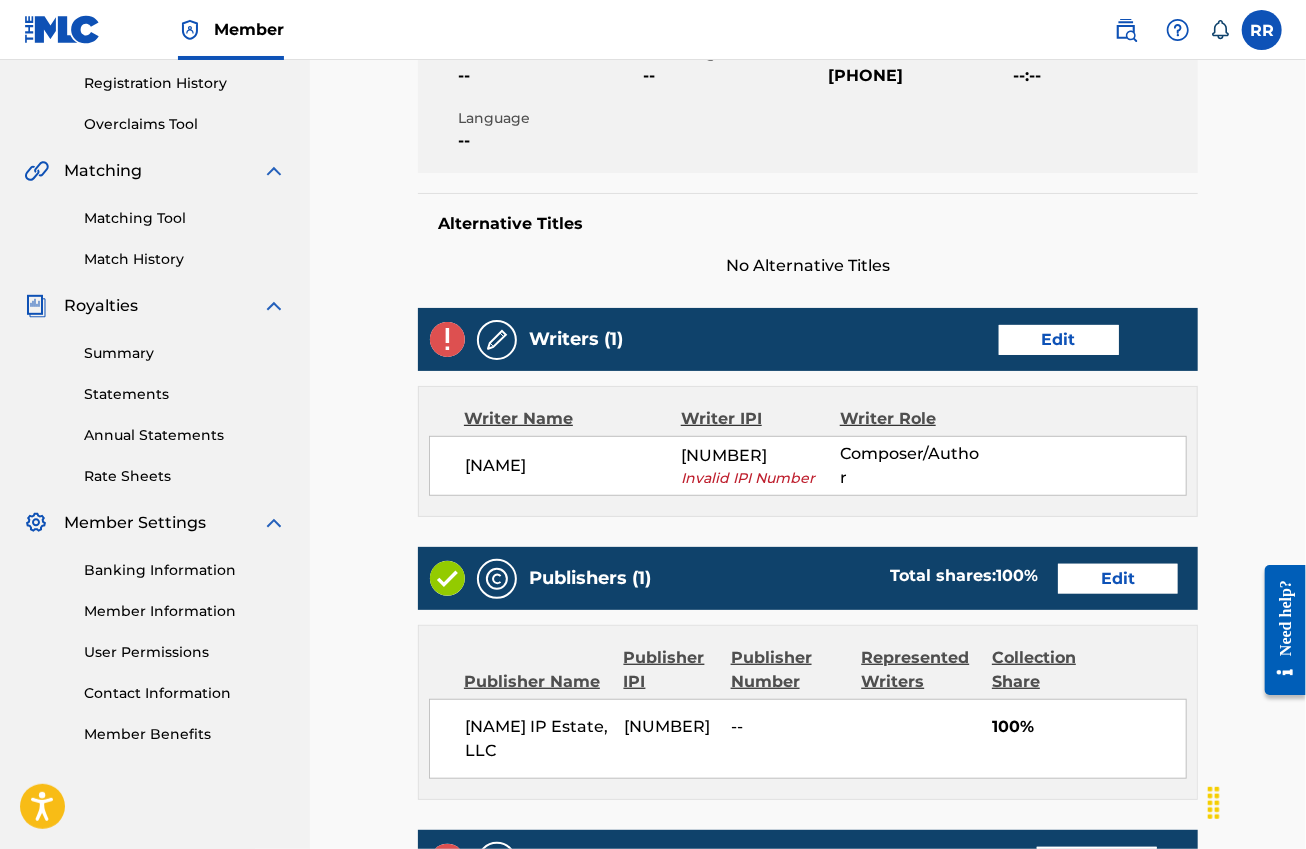click on "Writers   (1) Edit" at bounding box center [808, 339] 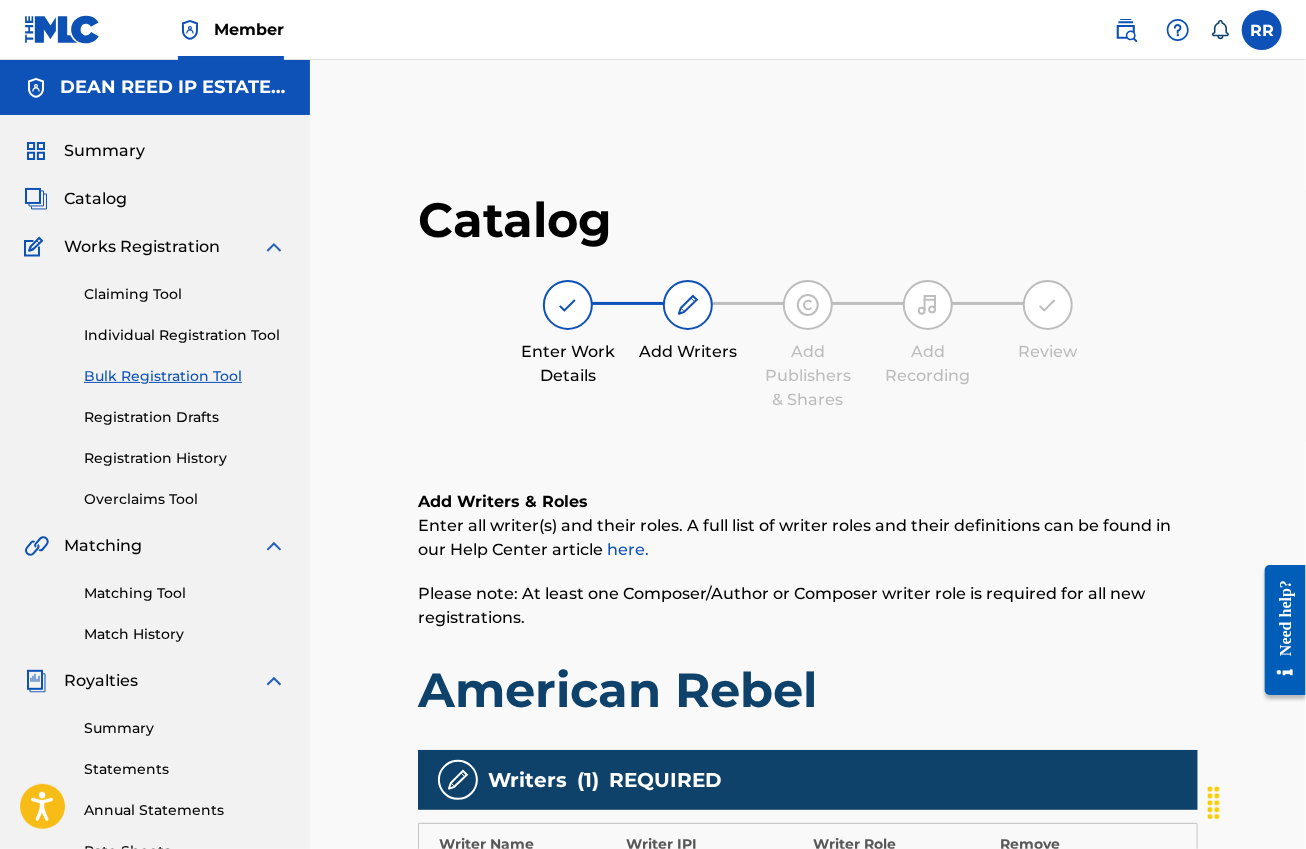 scroll, scrollTop: 500, scrollLeft: 0, axis: vertical 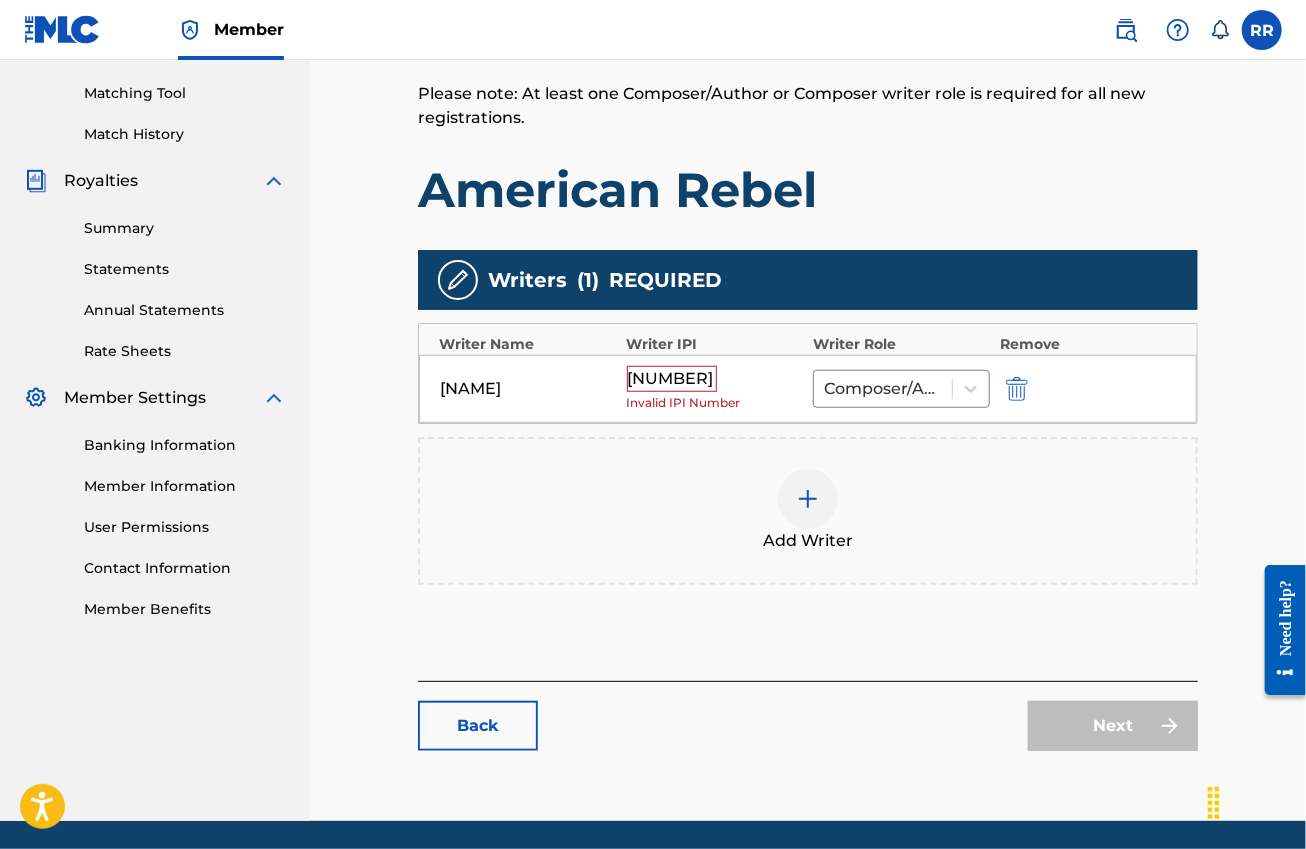 click on "[NUMBER]" at bounding box center [672, 379] 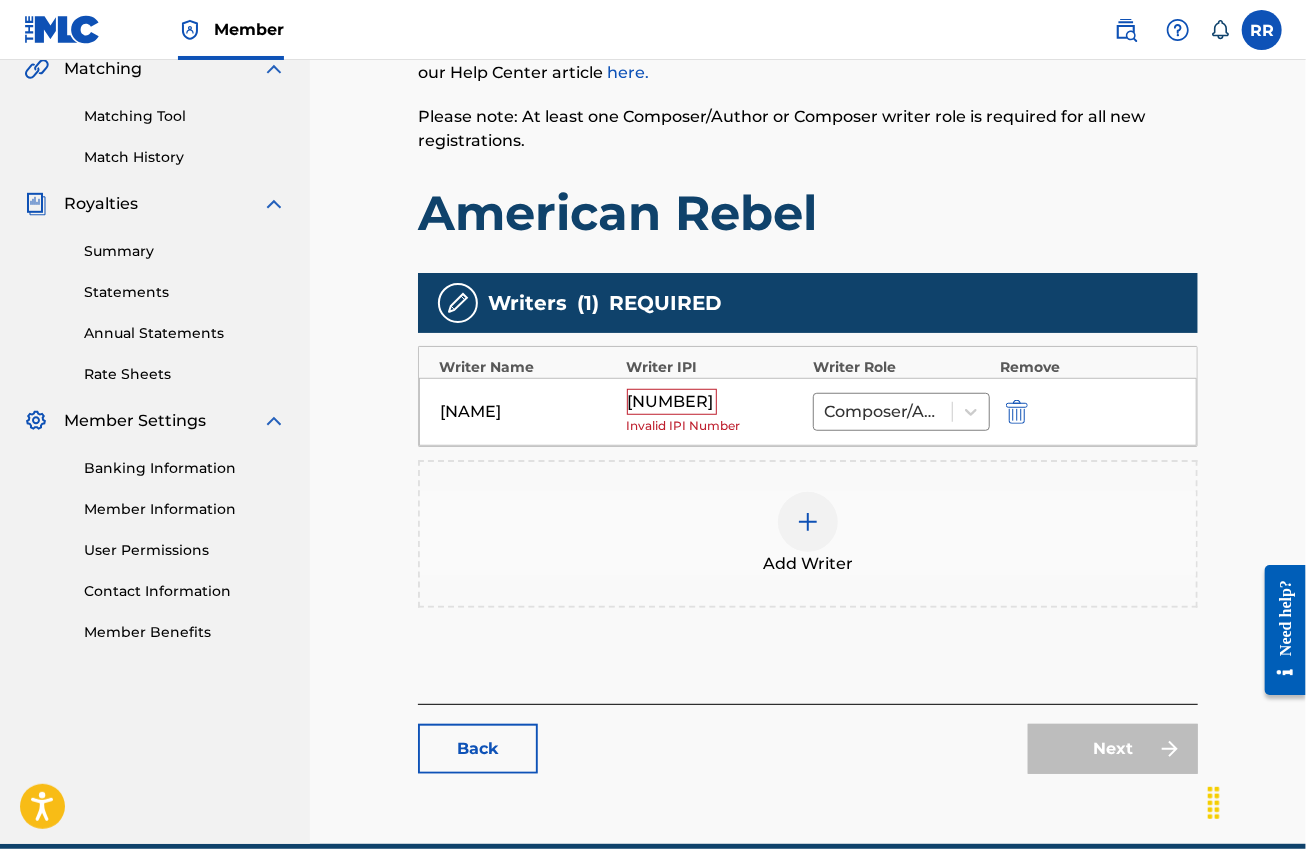 scroll, scrollTop: 439, scrollLeft: 0, axis: vertical 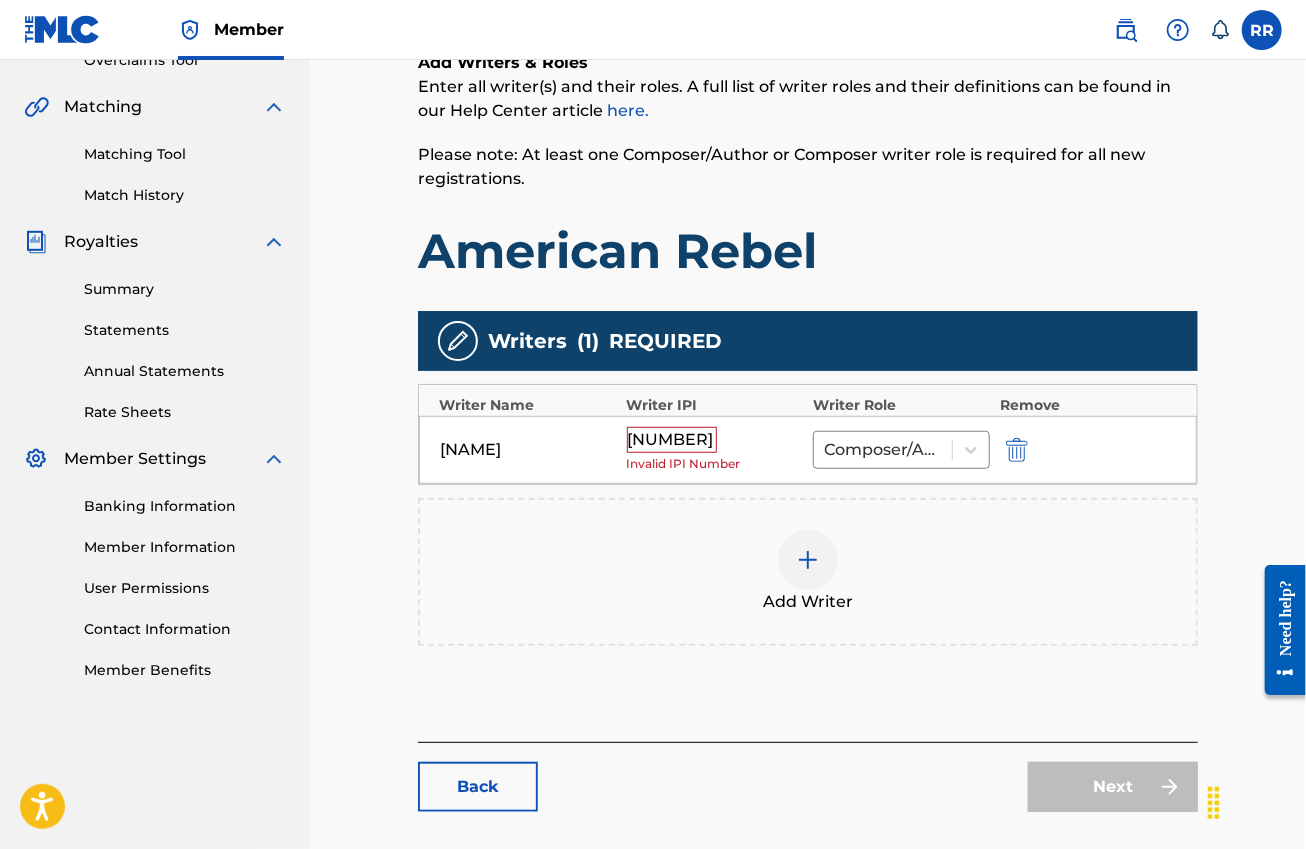 click on "Back" at bounding box center [478, 787] 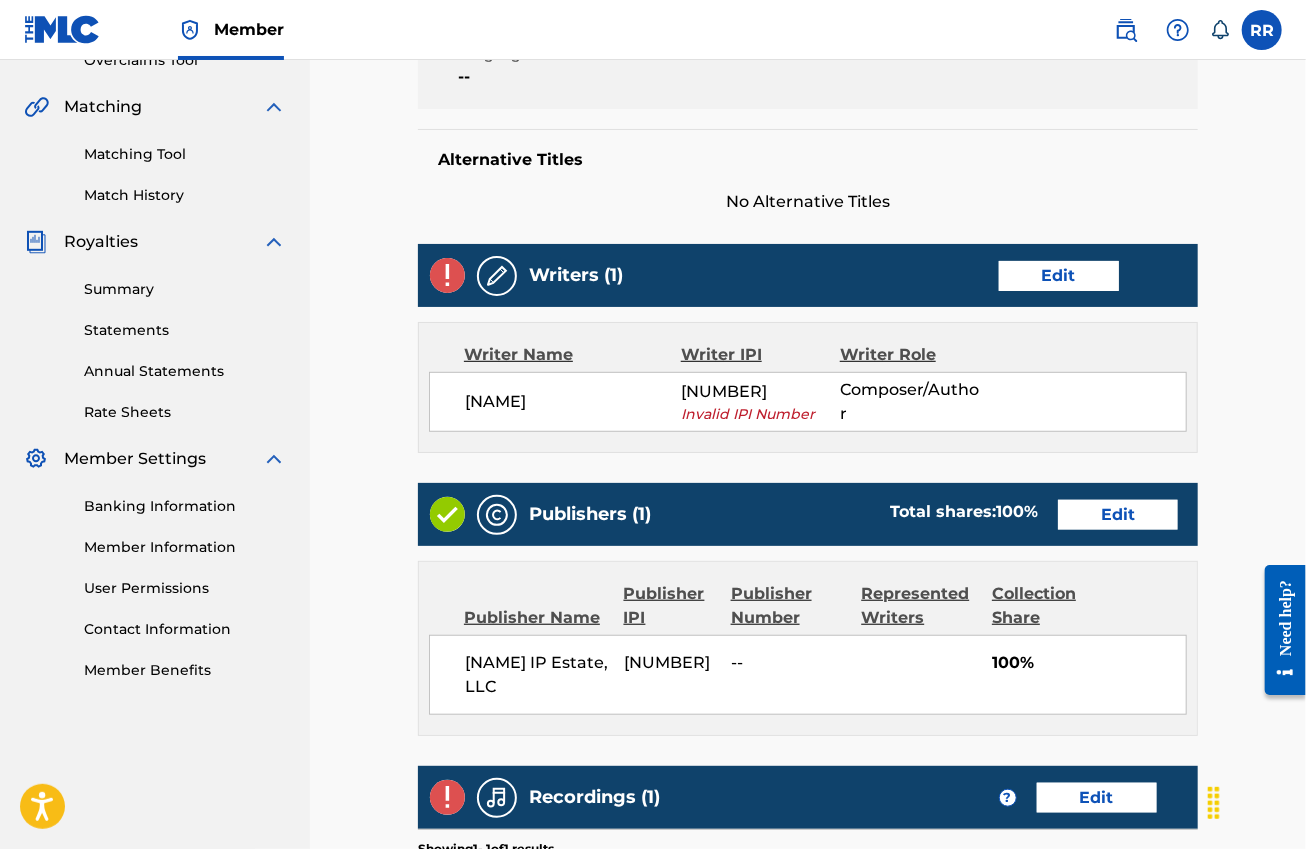 scroll, scrollTop: 0, scrollLeft: 0, axis: both 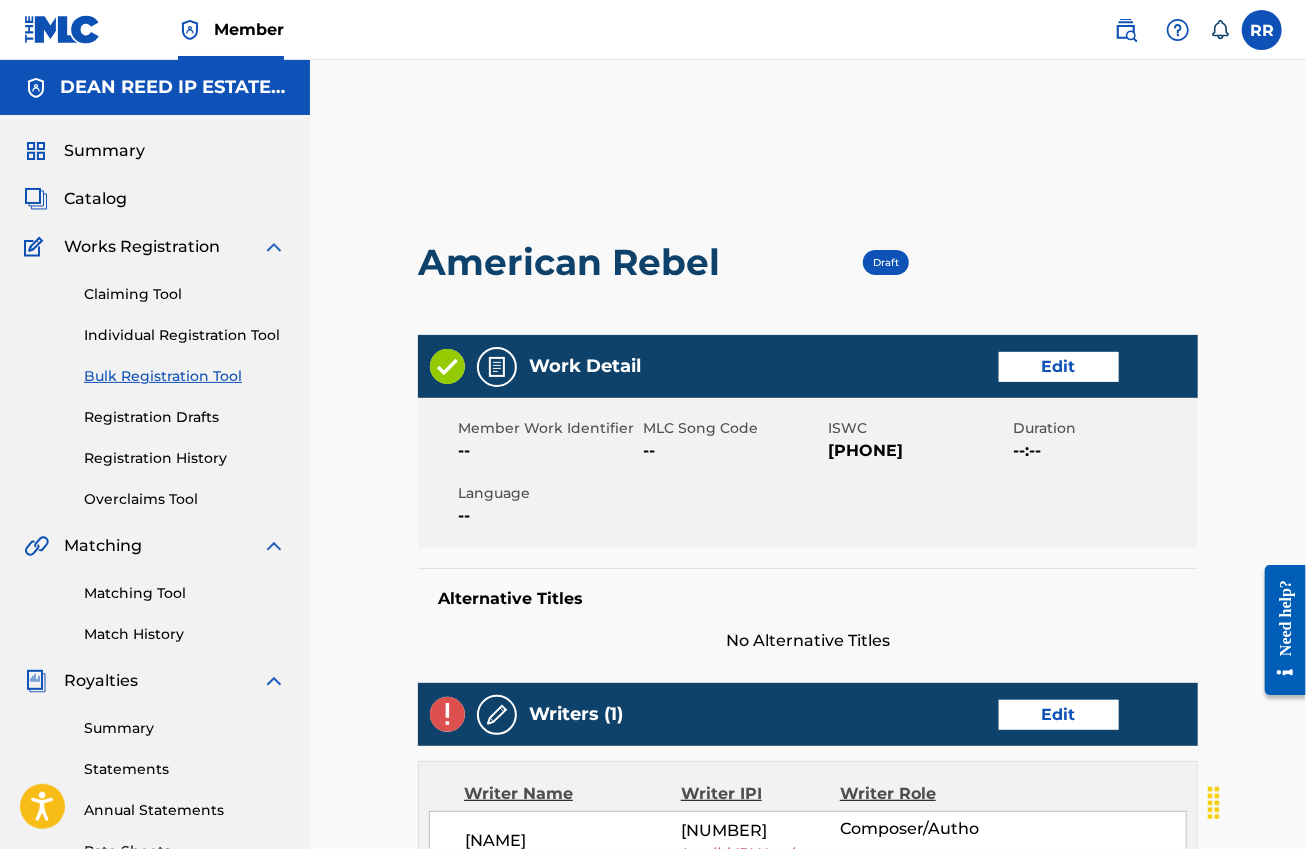 click on "Bulk Registration Tool" at bounding box center [185, 376] 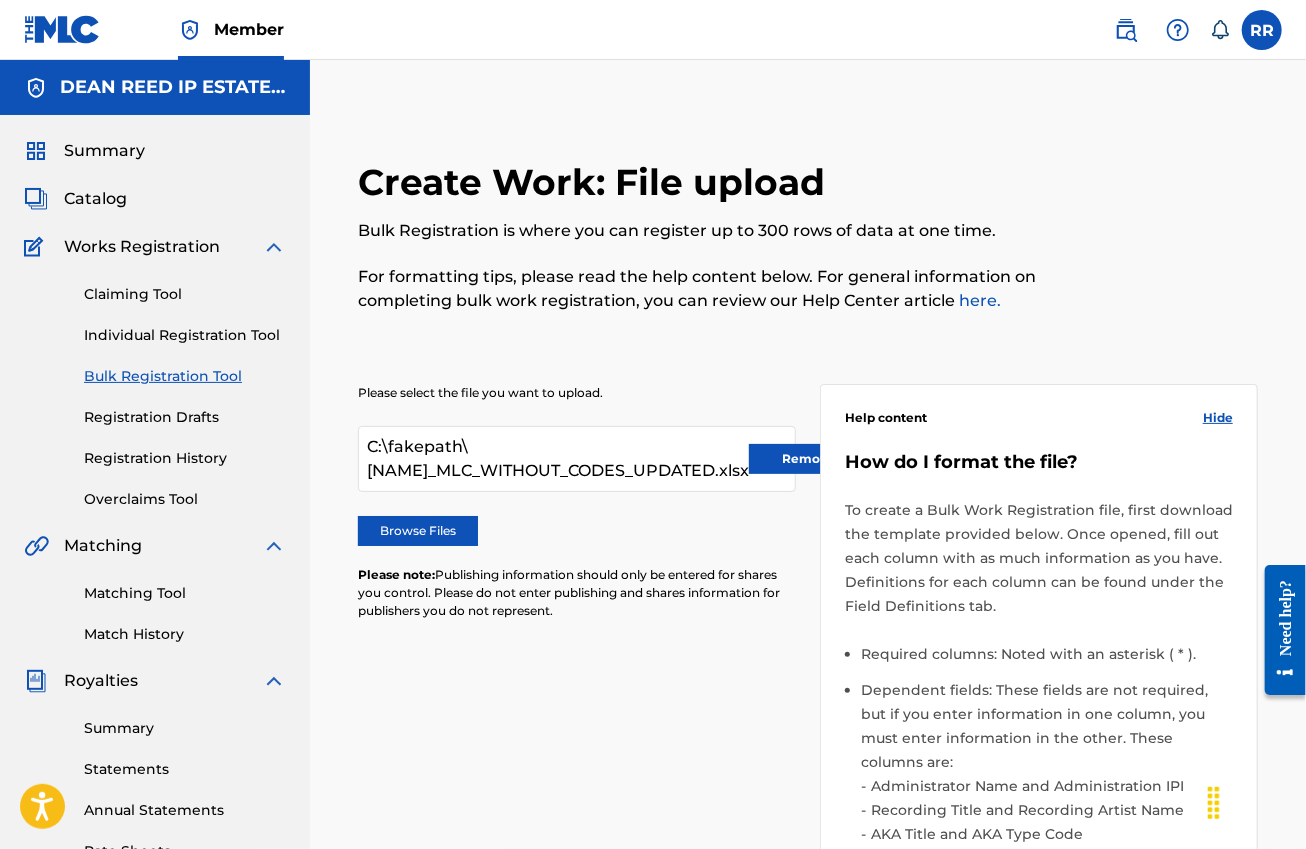 click on "Remove" at bounding box center (809, 459) 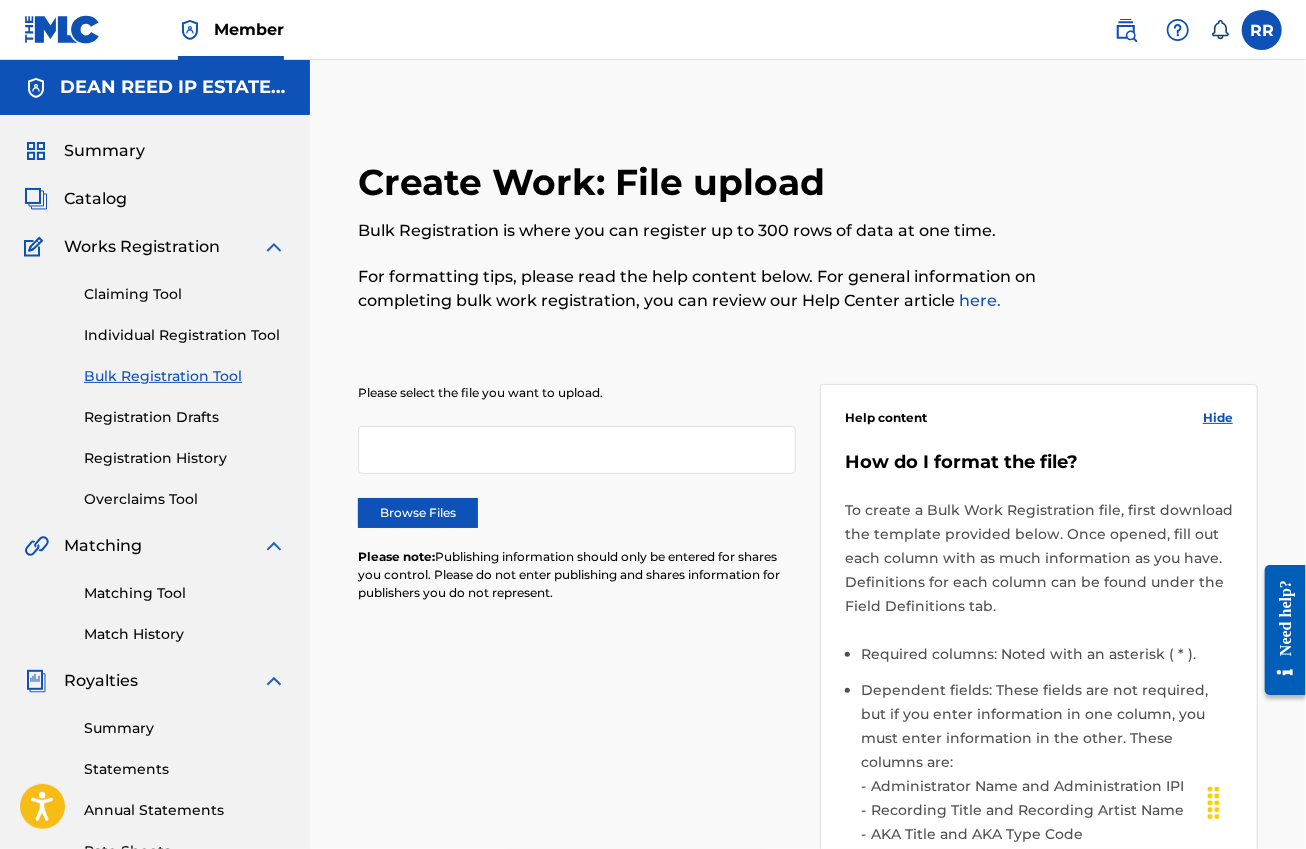 click on "Browse Files" at bounding box center [418, 513] 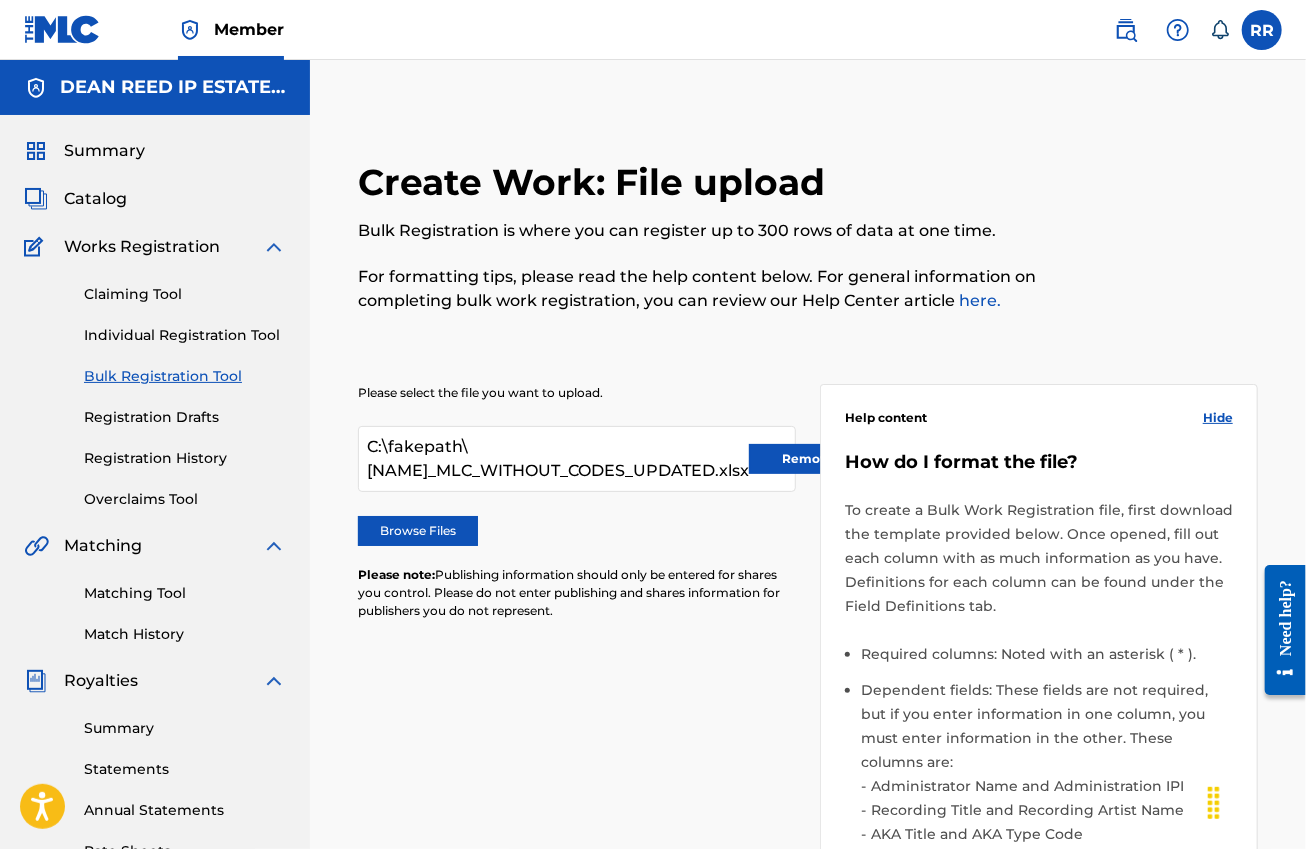 click on "Hide" at bounding box center (1218, 418) 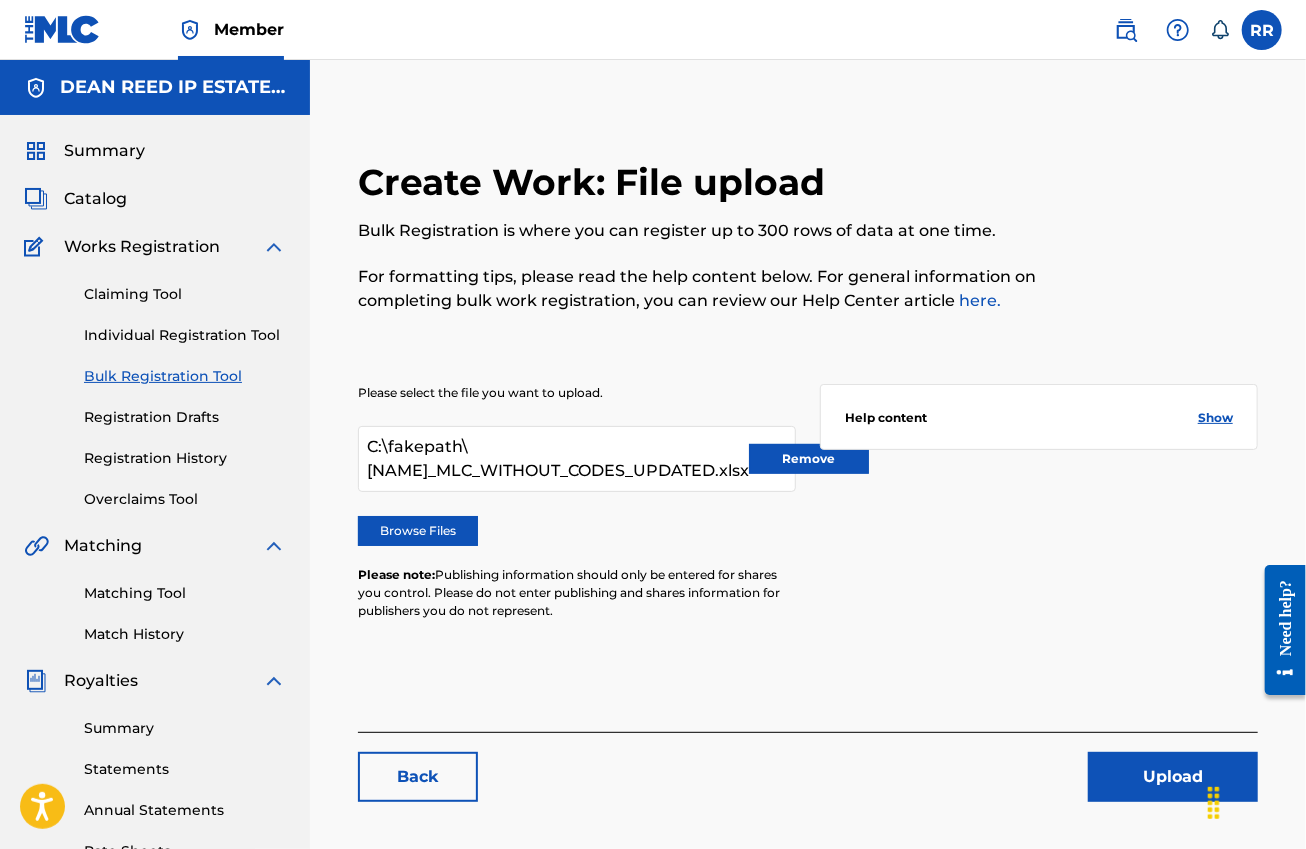 click on "Upload" at bounding box center [1173, 777] 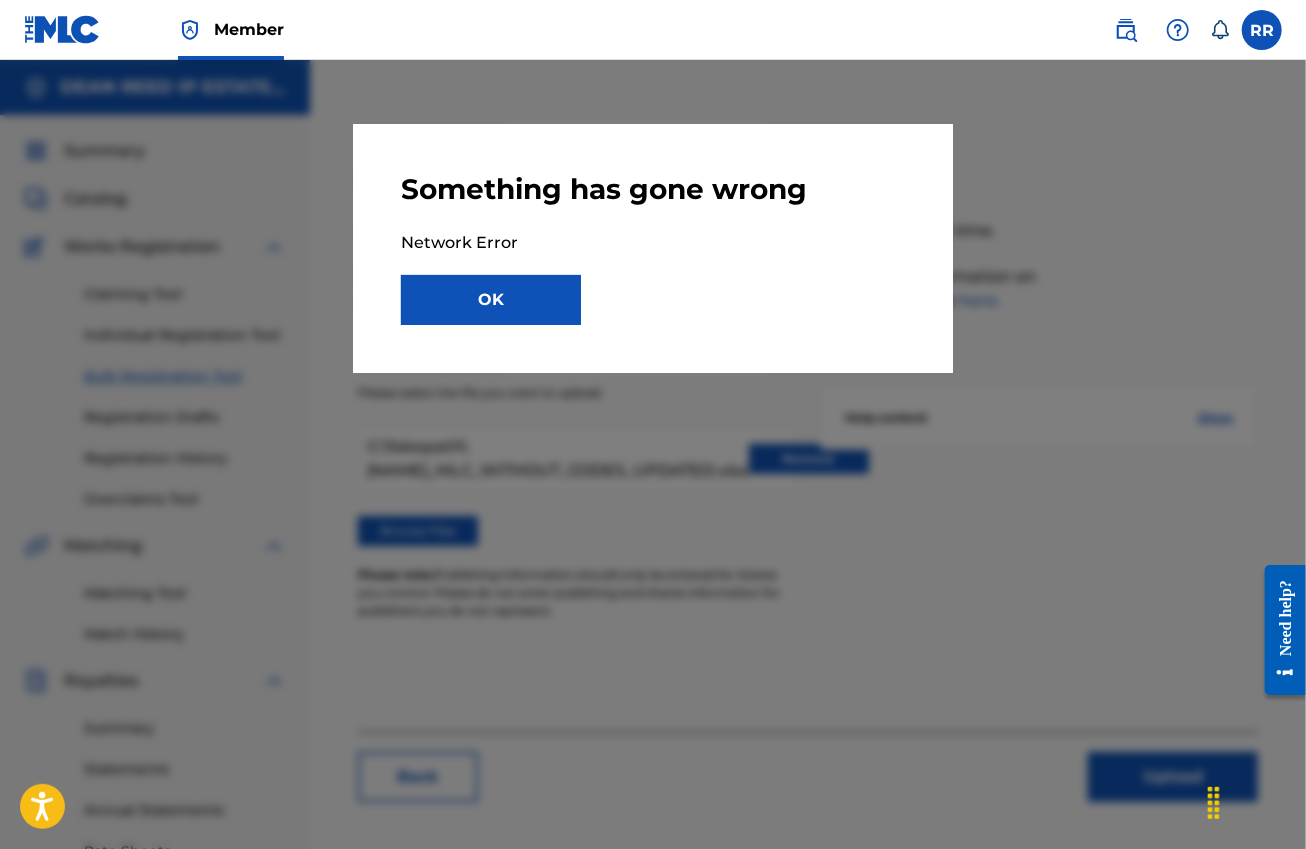 click on "OK" at bounding box center [491, 300] 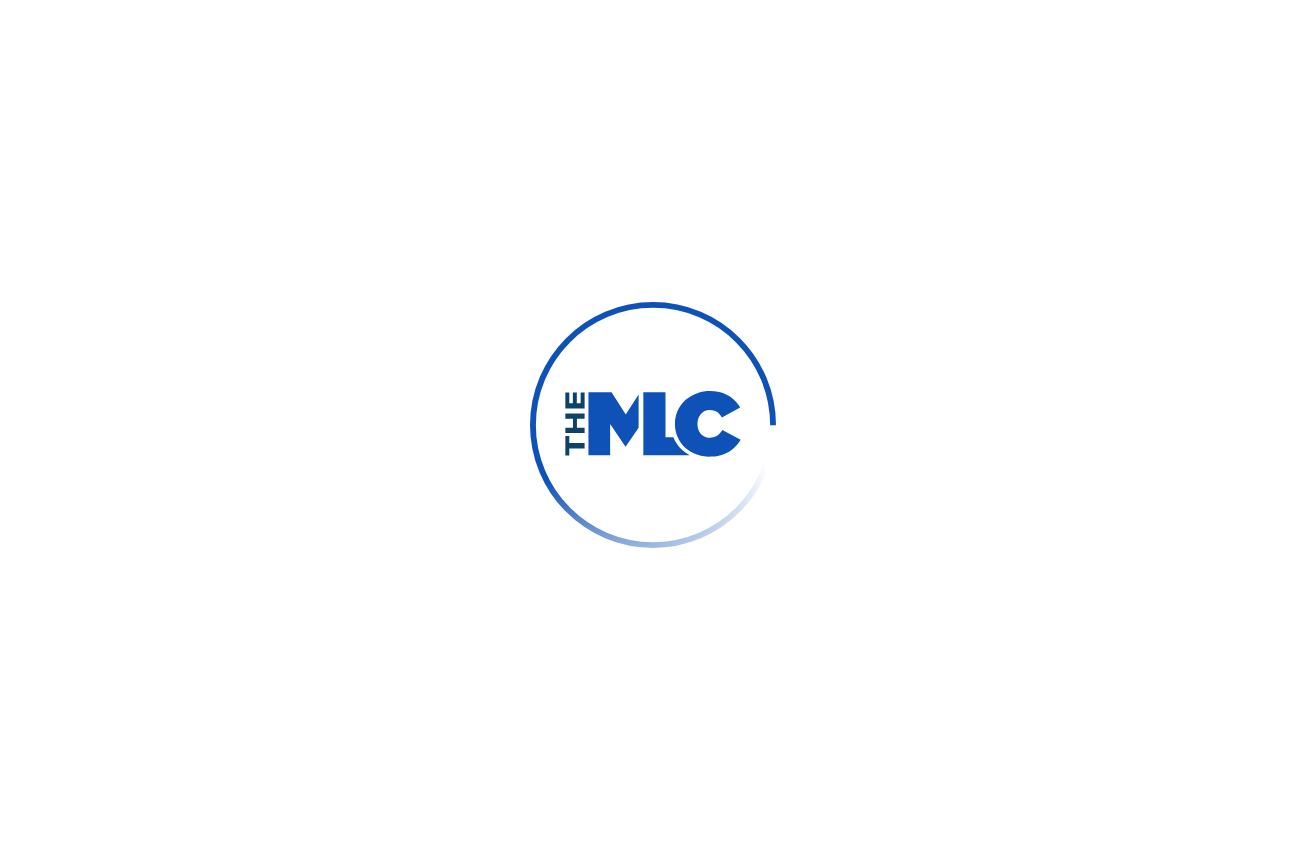 scroll, scrollTop: 0, scrollLeft: 0, axis: both 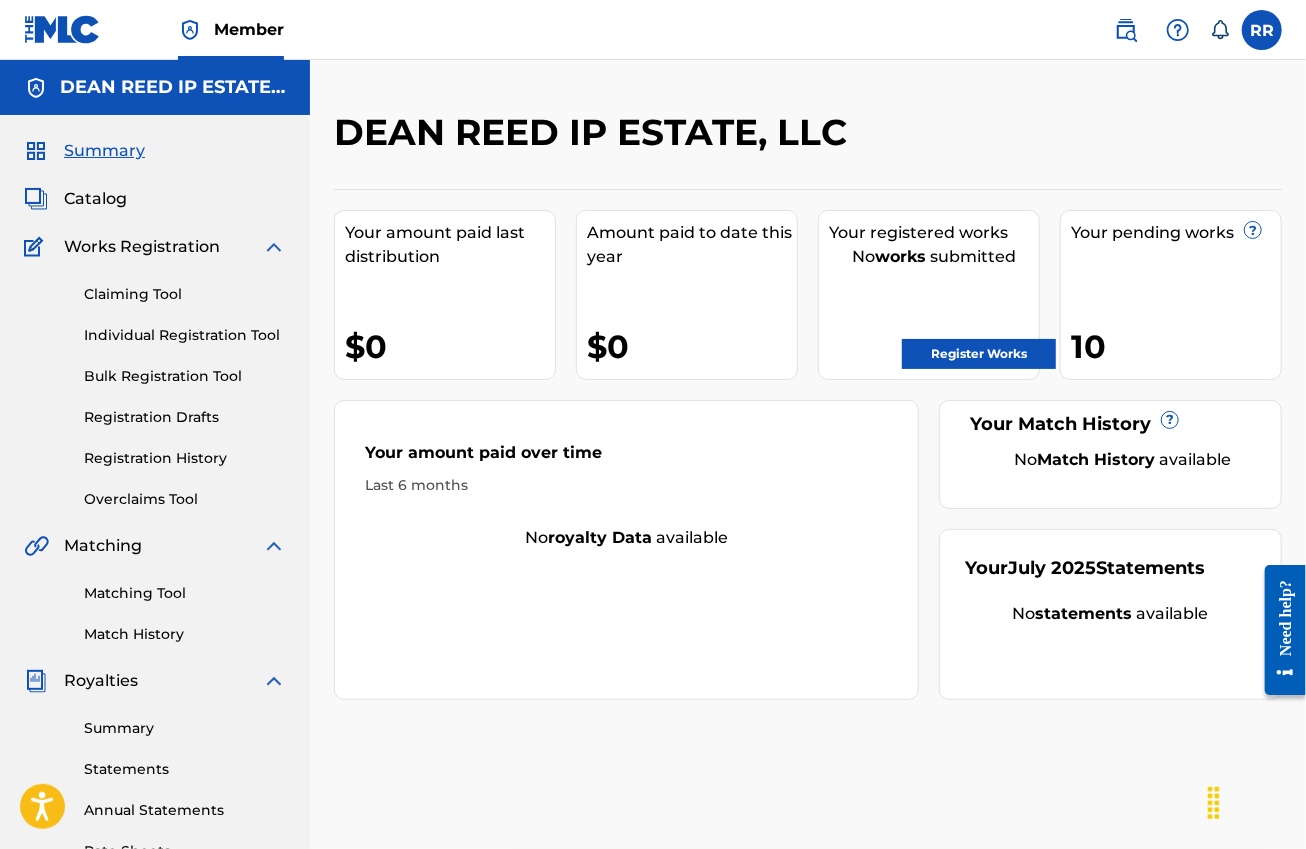 click on "Bulk Registration Tool" at bounding box center [185, 376] 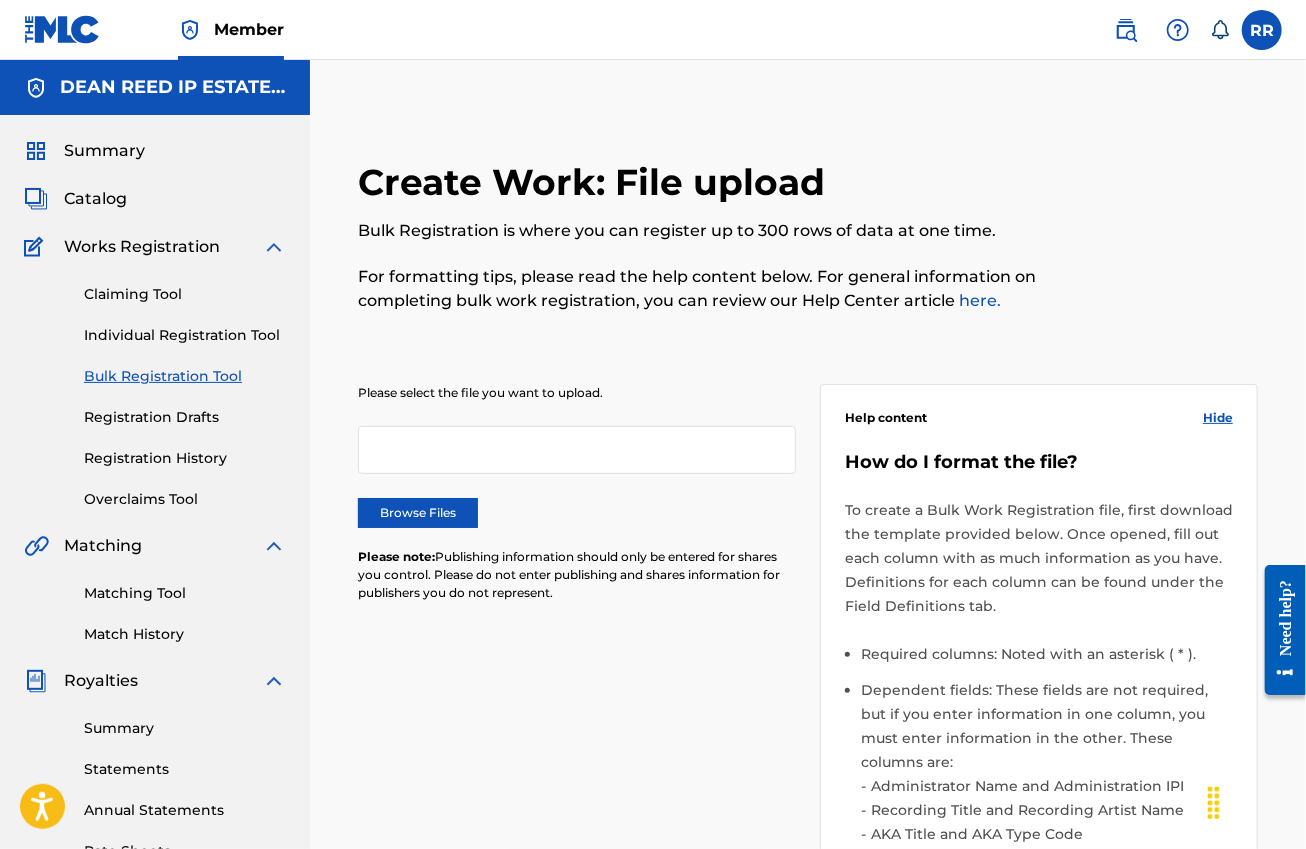 click on "Browse Files" at bounding box center (418, 513) 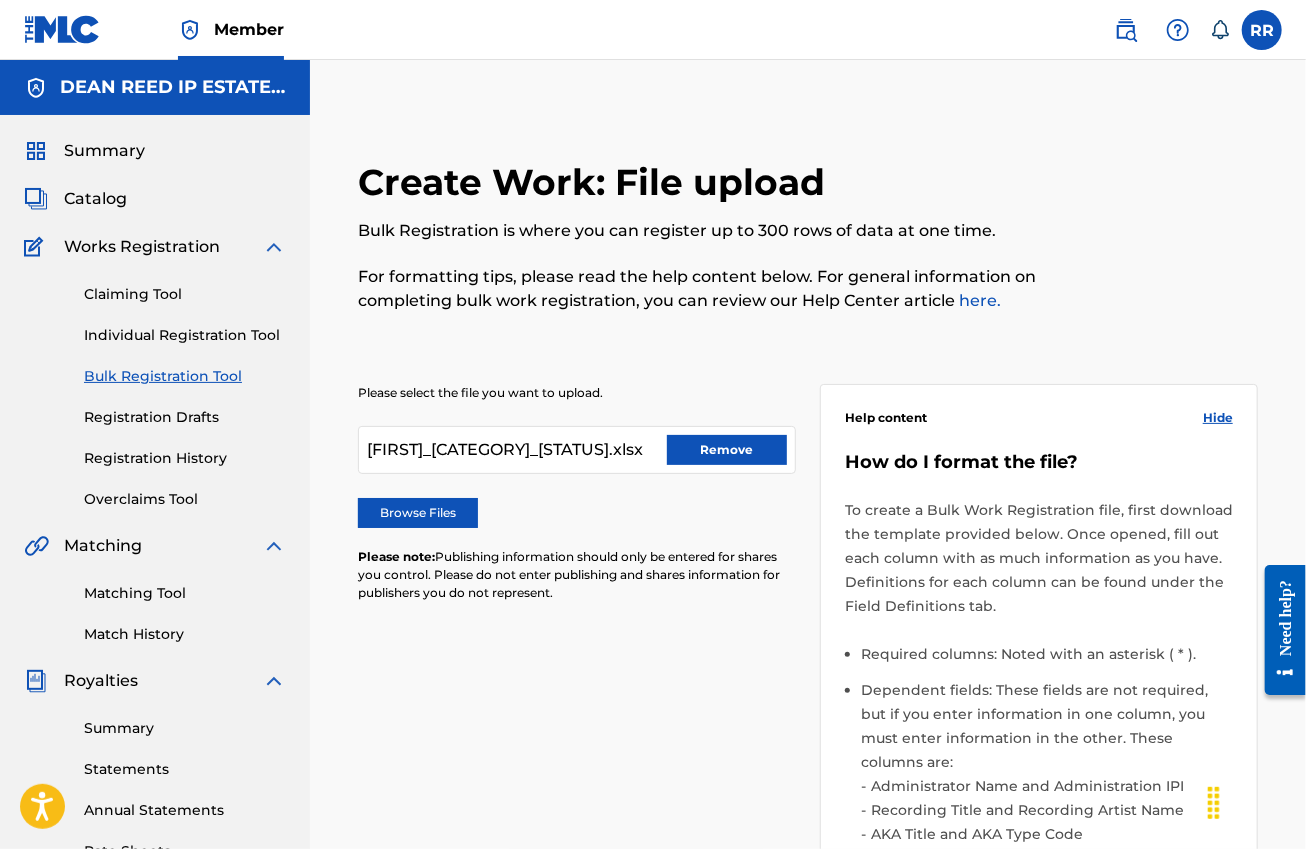 click on "Hide" at bounding box center [1218, 418] 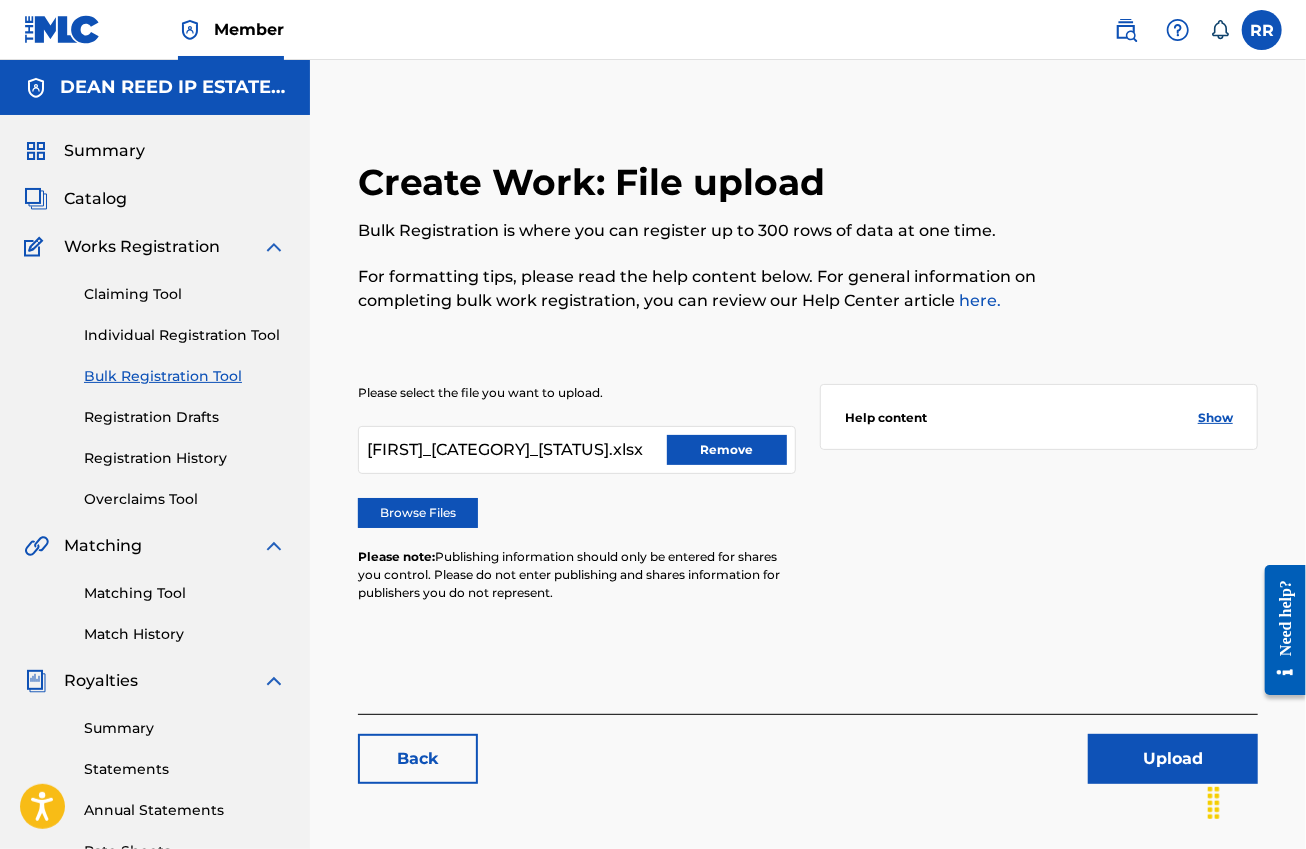 click on "Upload" at bounding box center [1173, 759] 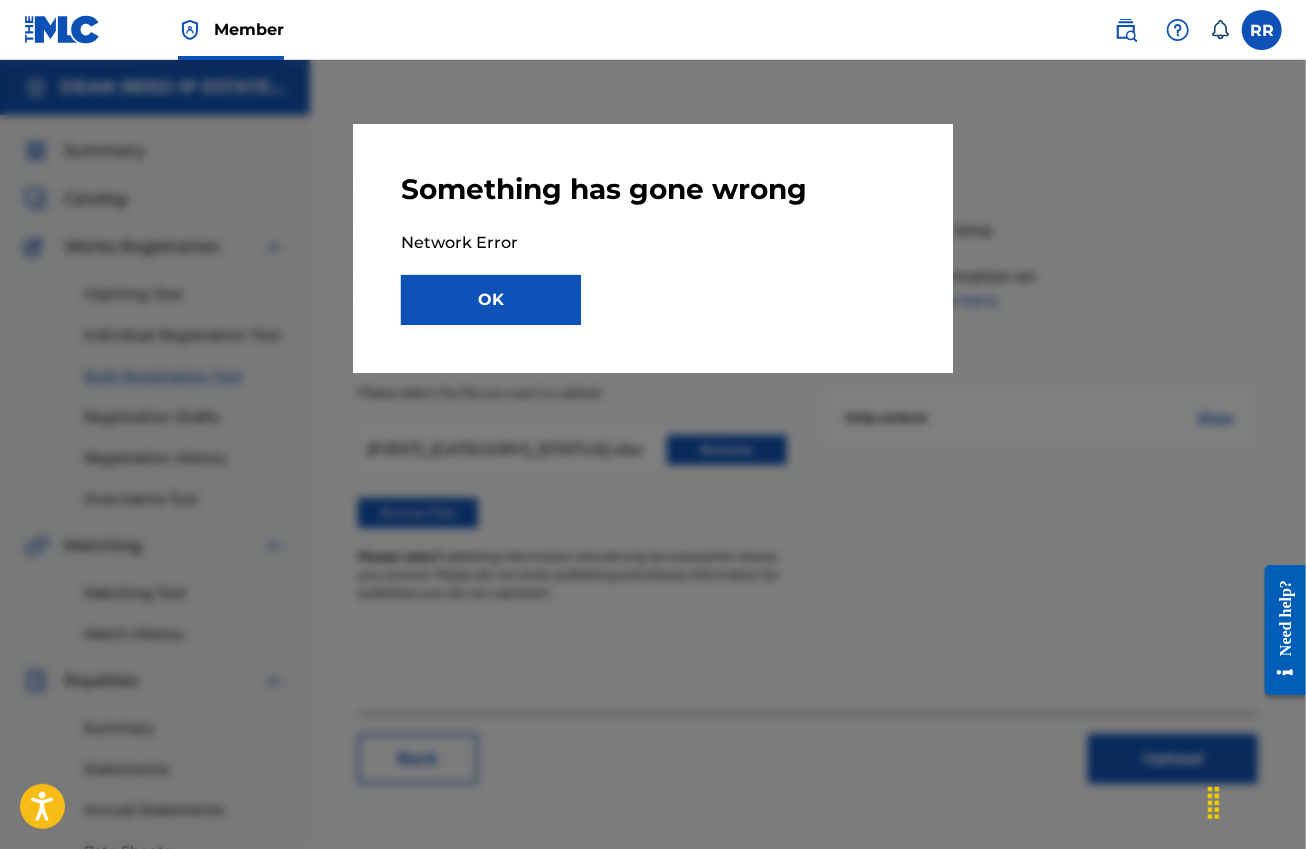 click on "OK" at bounding box center [491, 300] 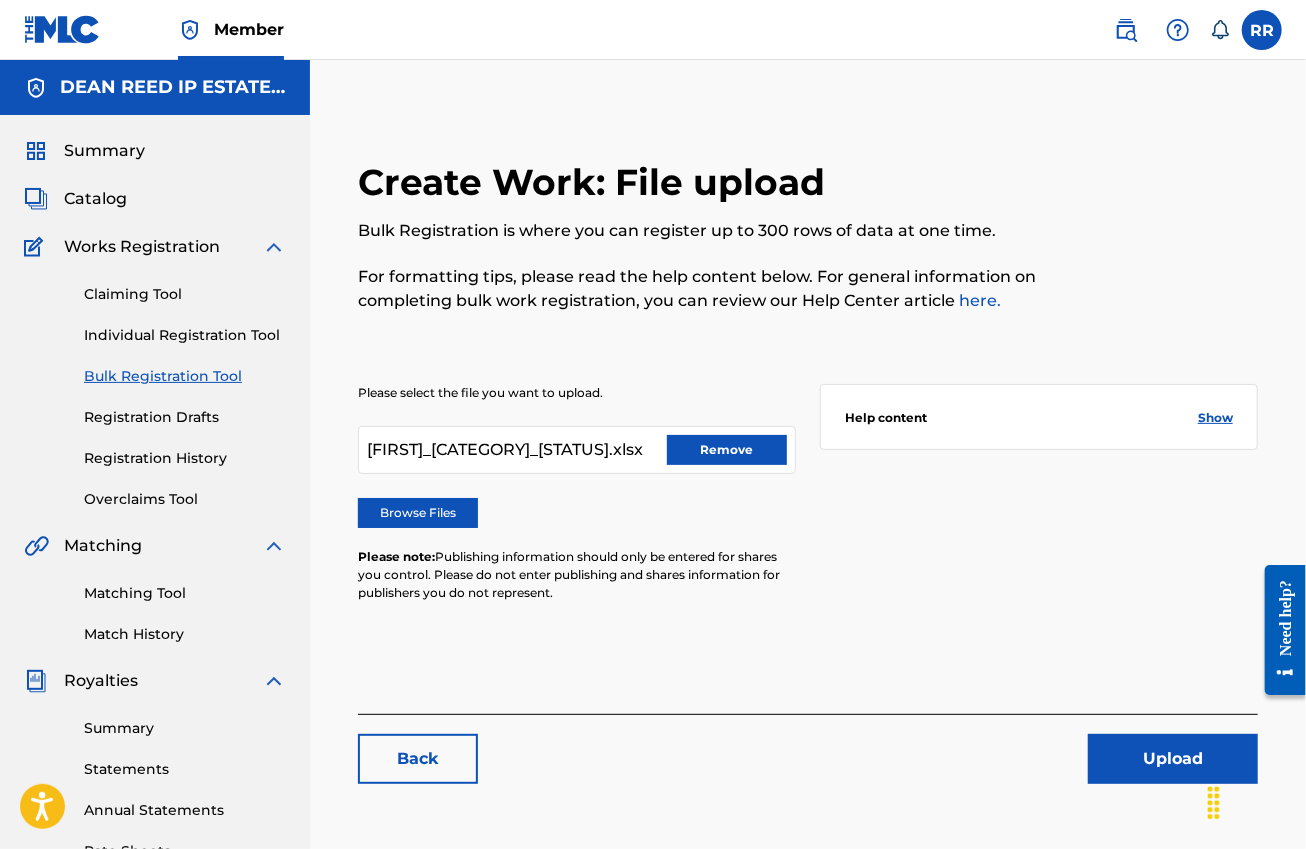 click on "Remove" at bounding box center [727, 450] 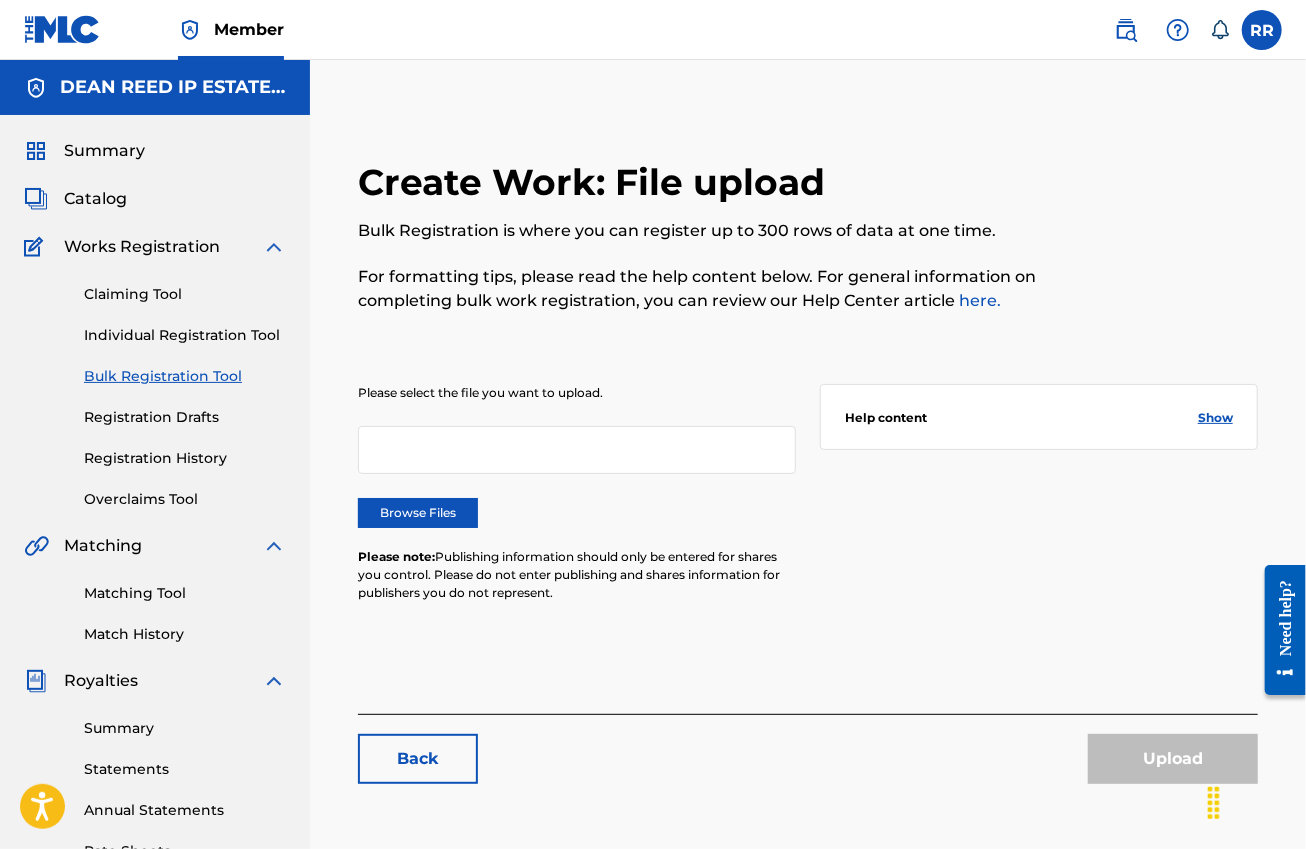 click on "Registration History" at bounding box center [185, 458] 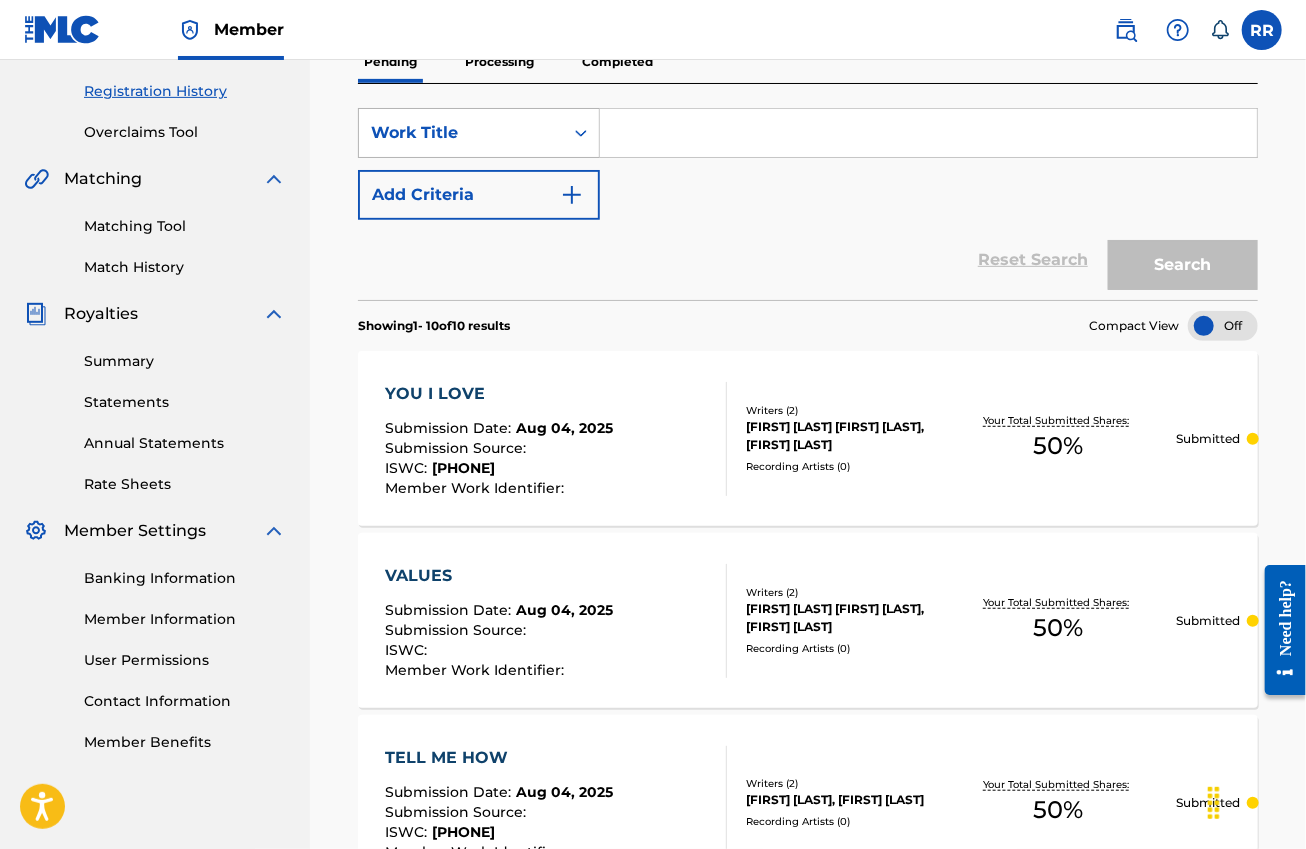 scroll, scrollTop: 0, scrollLeft: 0, axis: both 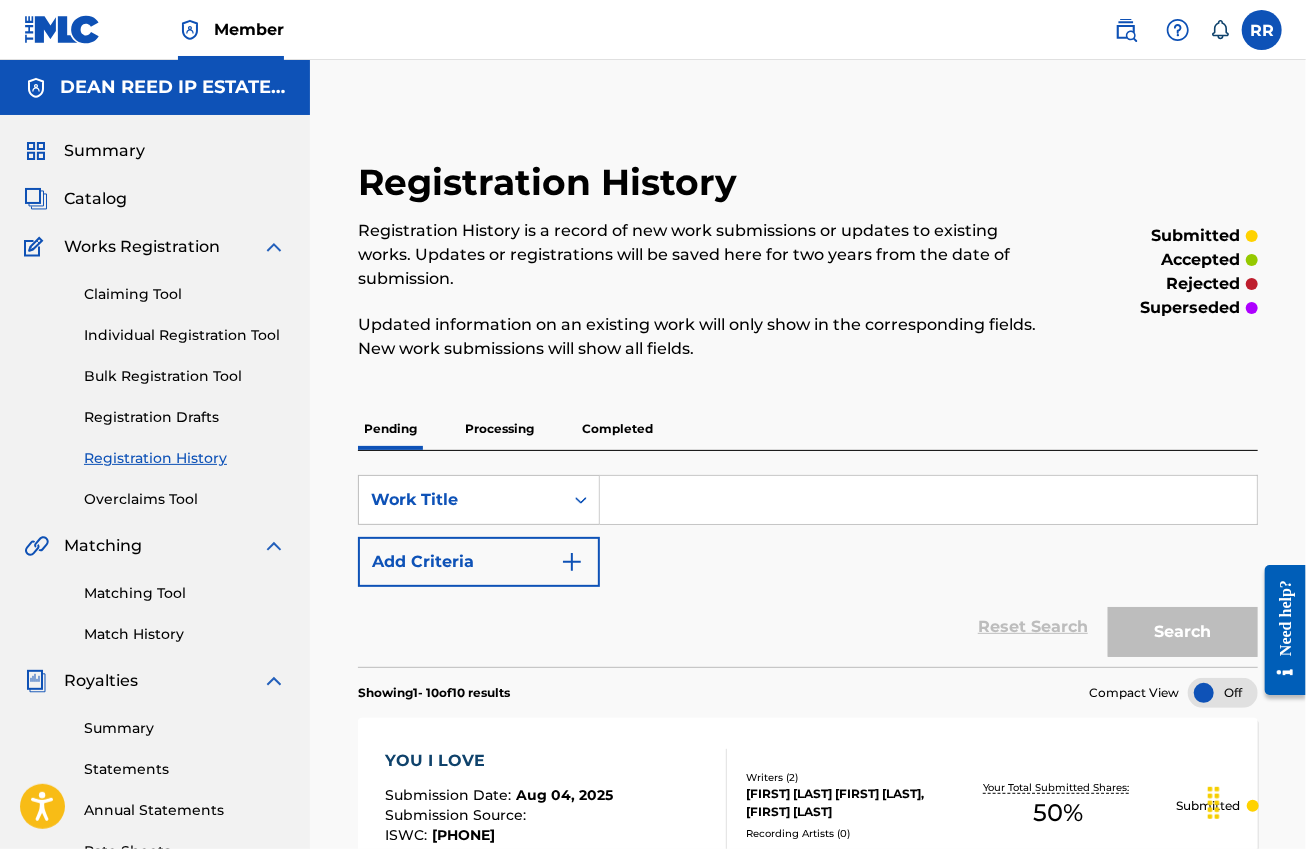 click on "Bulk Registration Tool" at bounding box center [185, 376] 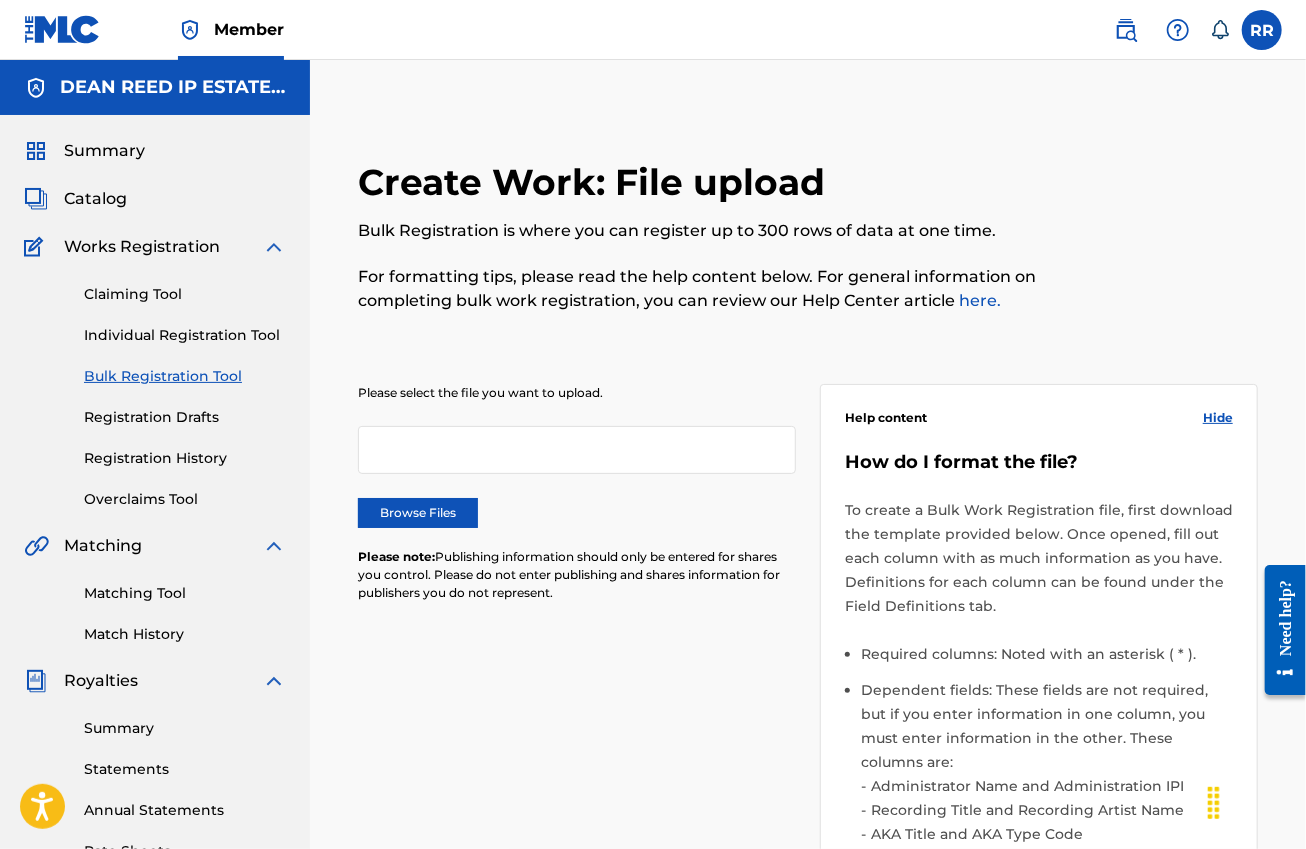 click on "Browse Files" at bounding box center (418, 513) 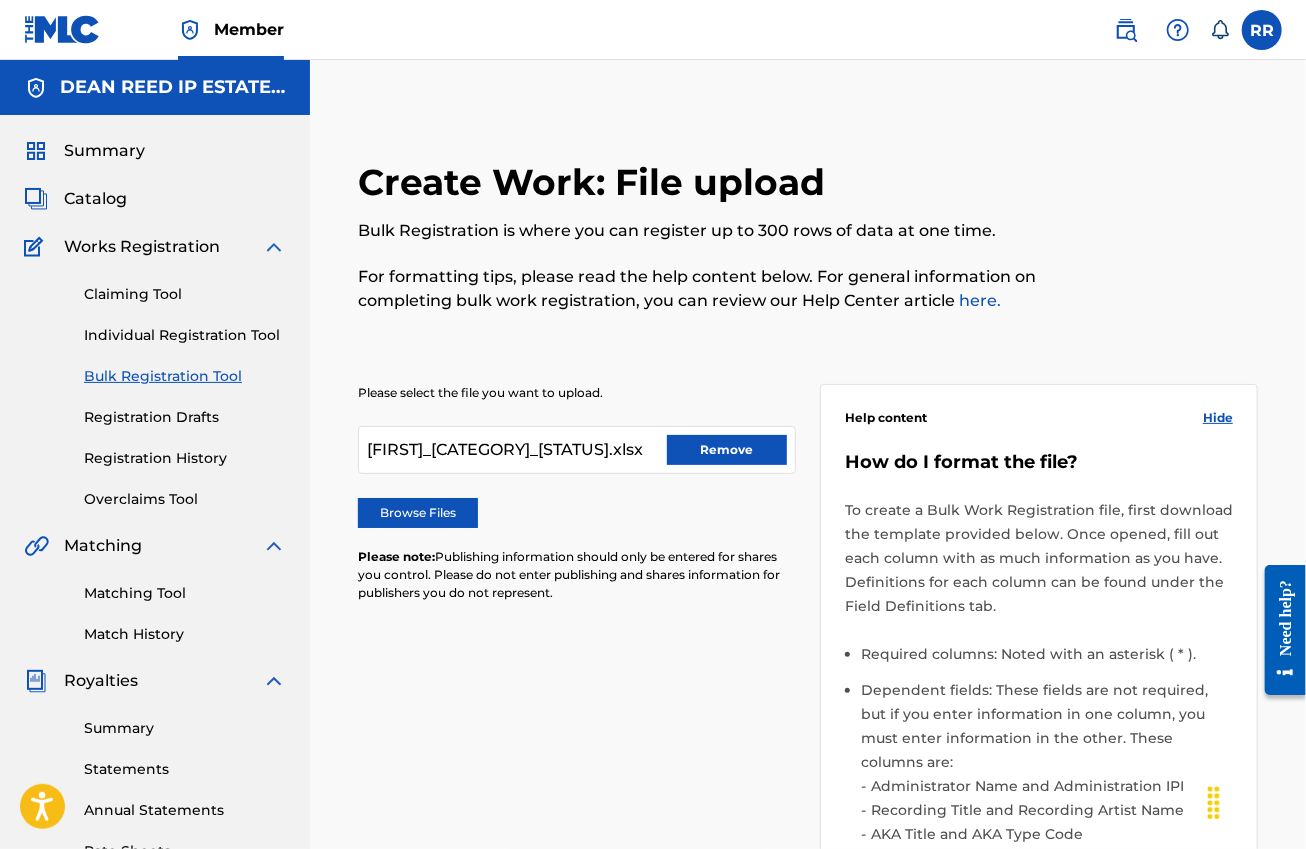 click on "Hide" at bounding box center [1218, 418] 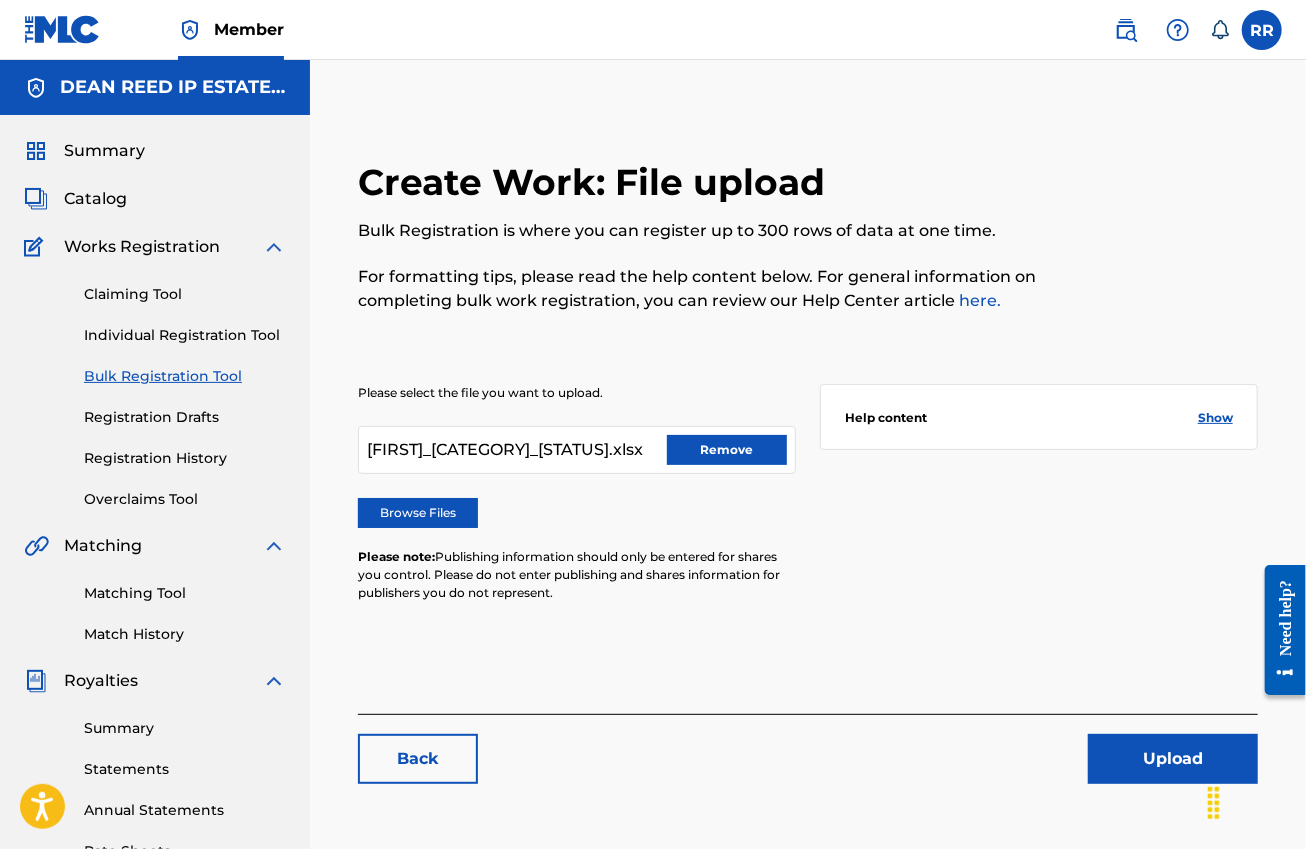 click on "Upload" at bounding box center (1173, 759) 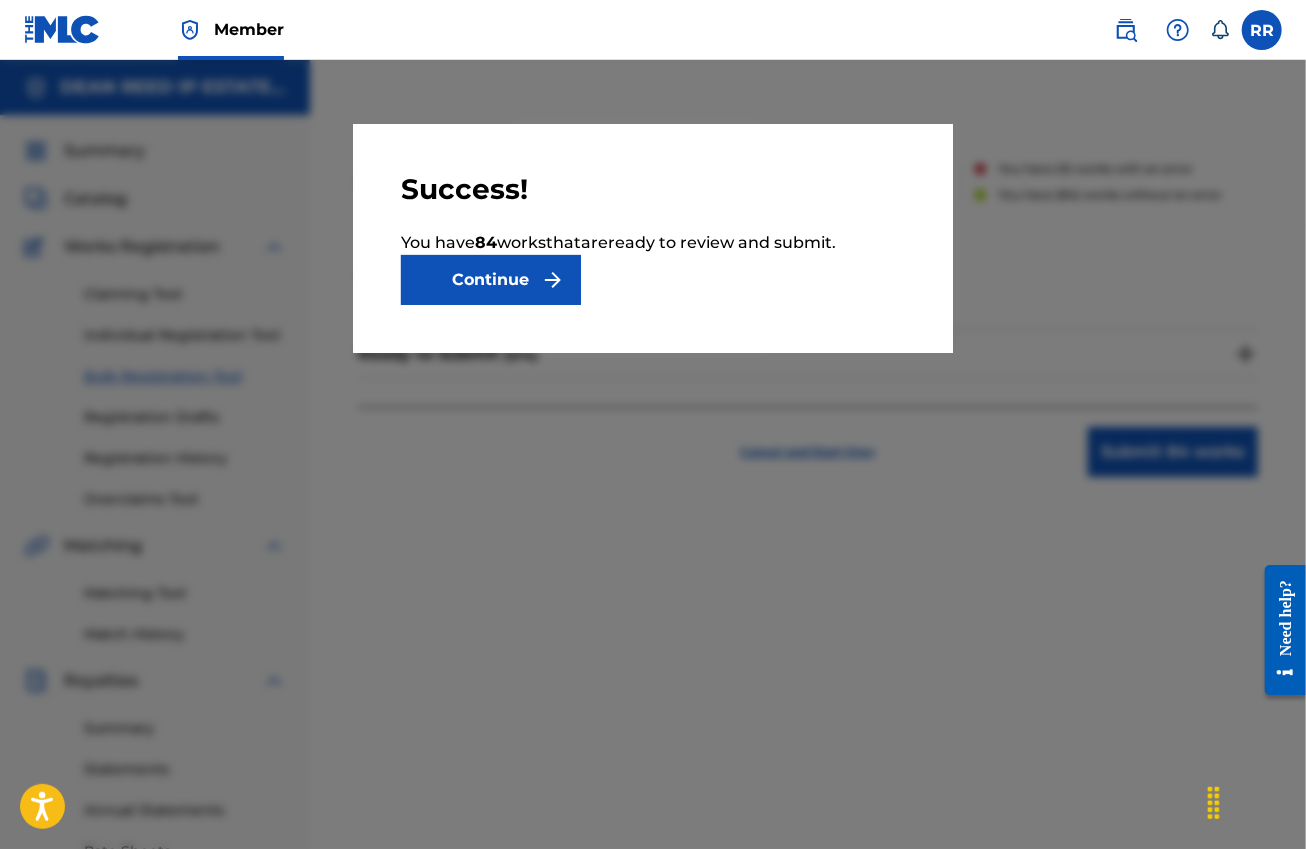 click on "Continue" at bounding box center (491, 280) 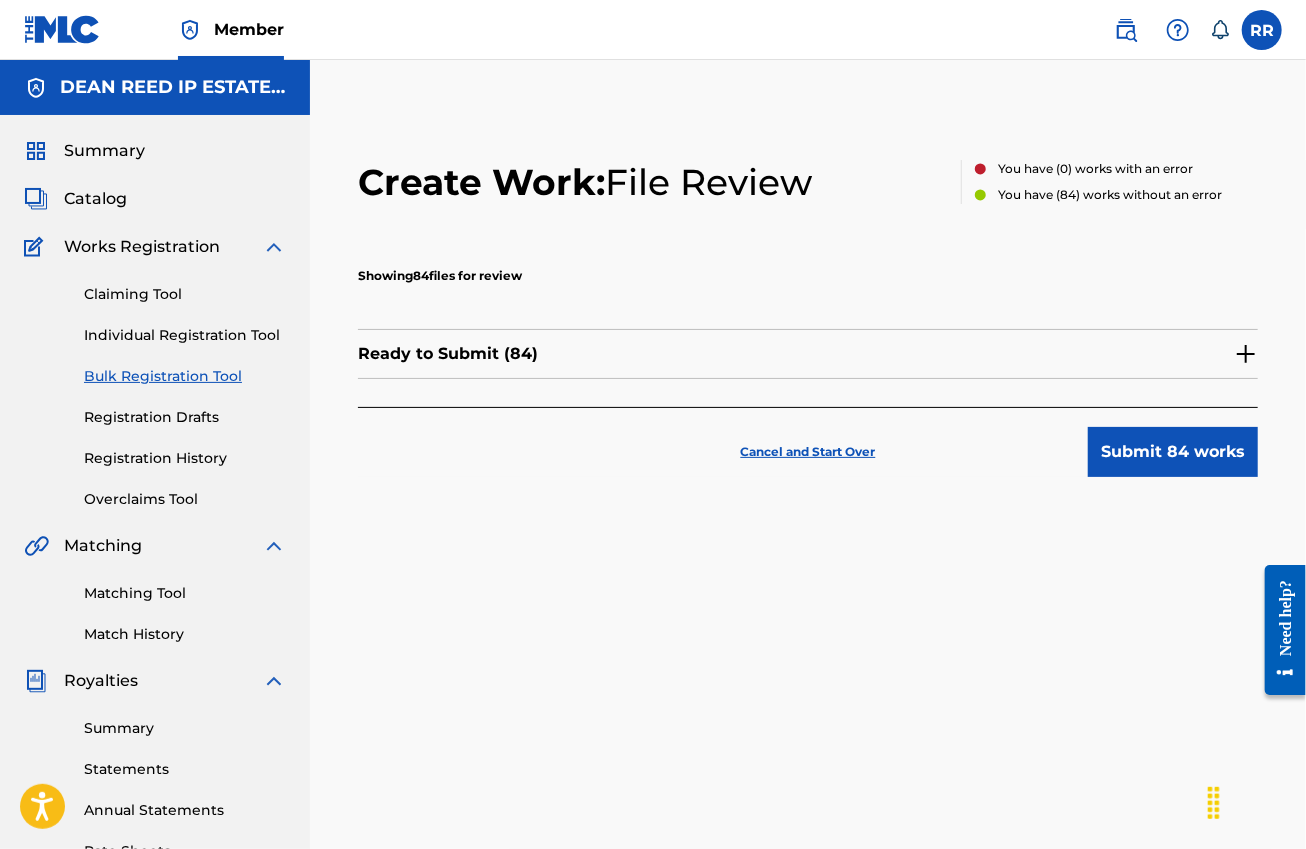 click on "Submit 84 works" at bounding box center [1173, 452] 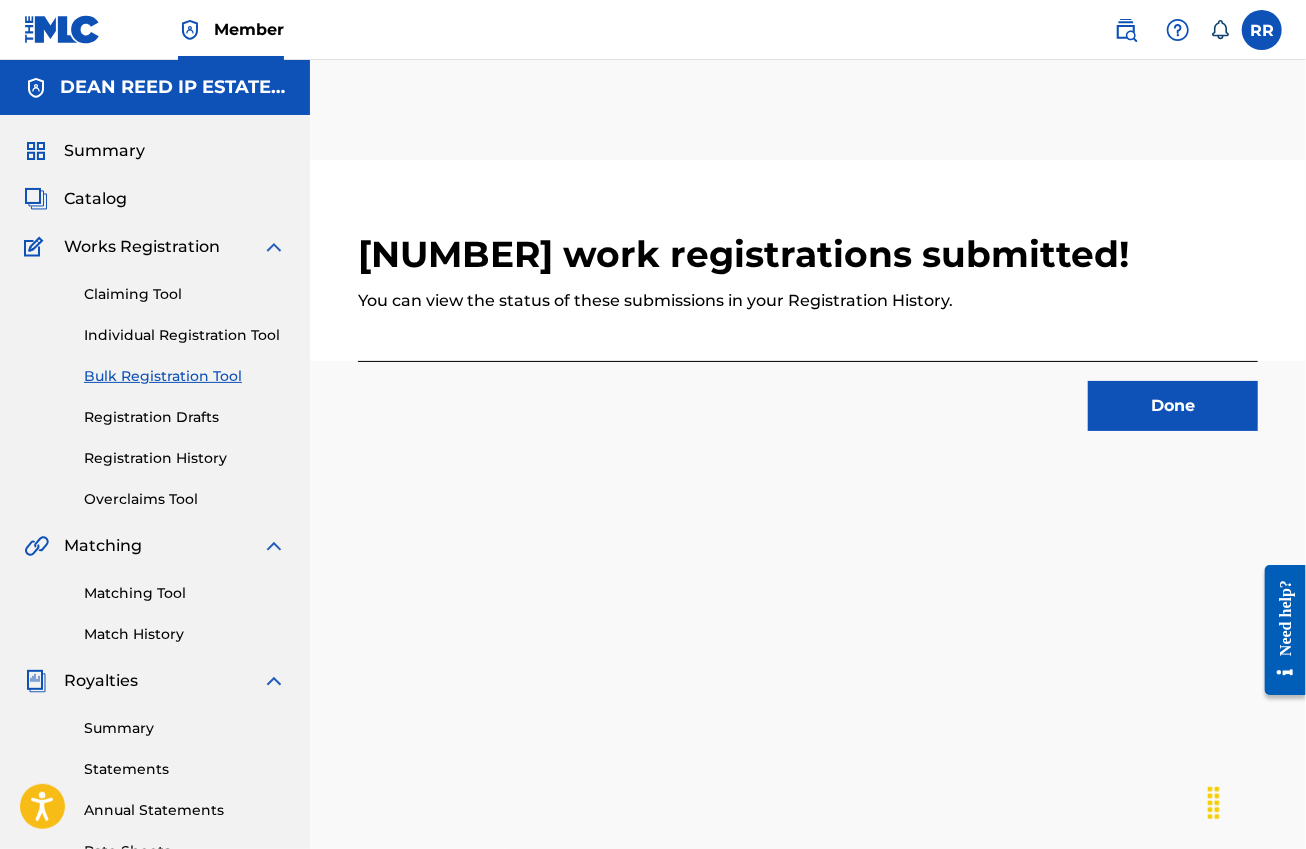 click on "Done" at bounding box center (1173, 406) 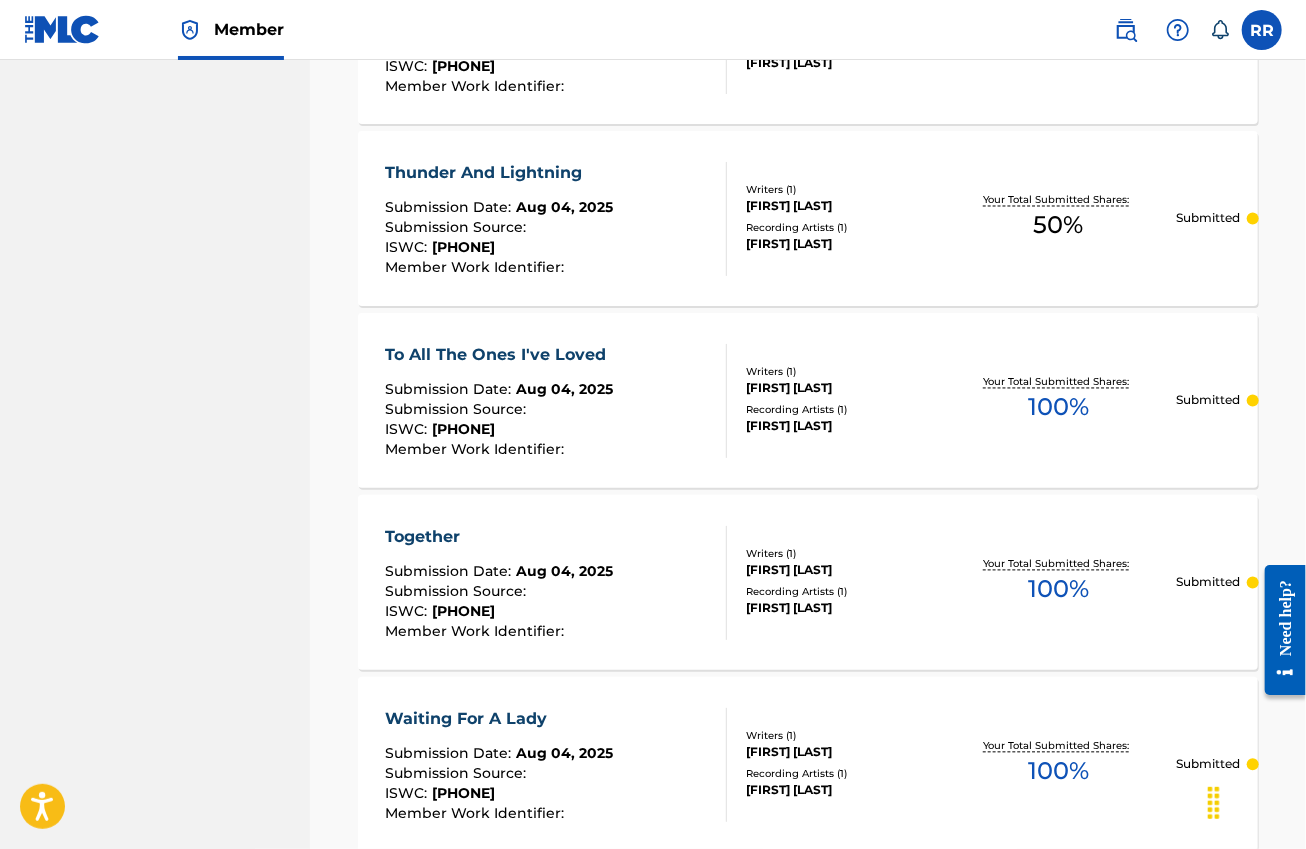 scroll, scrollTop: 1911, scrollLeft: 0, axis: vertical 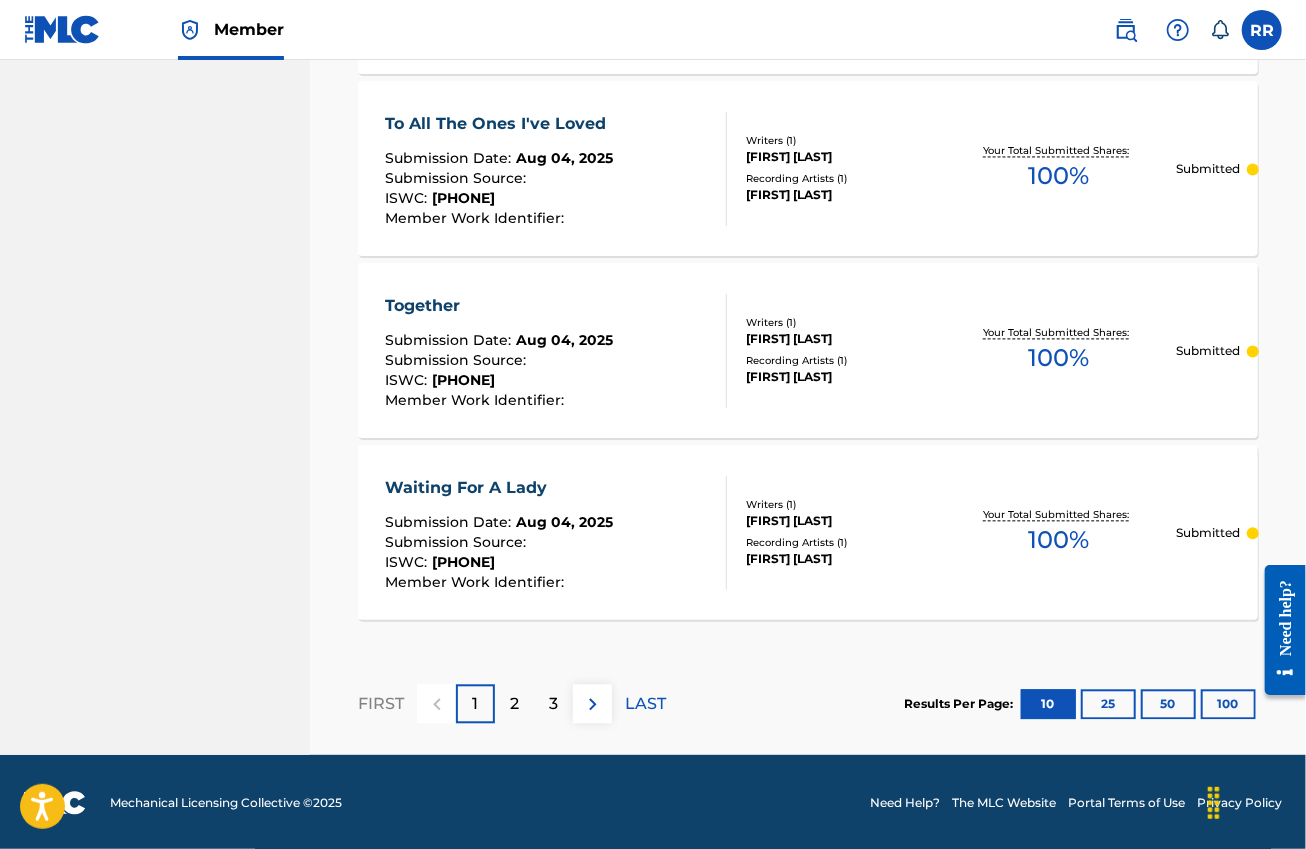 click on "100" at bounding box center [1228, 704] 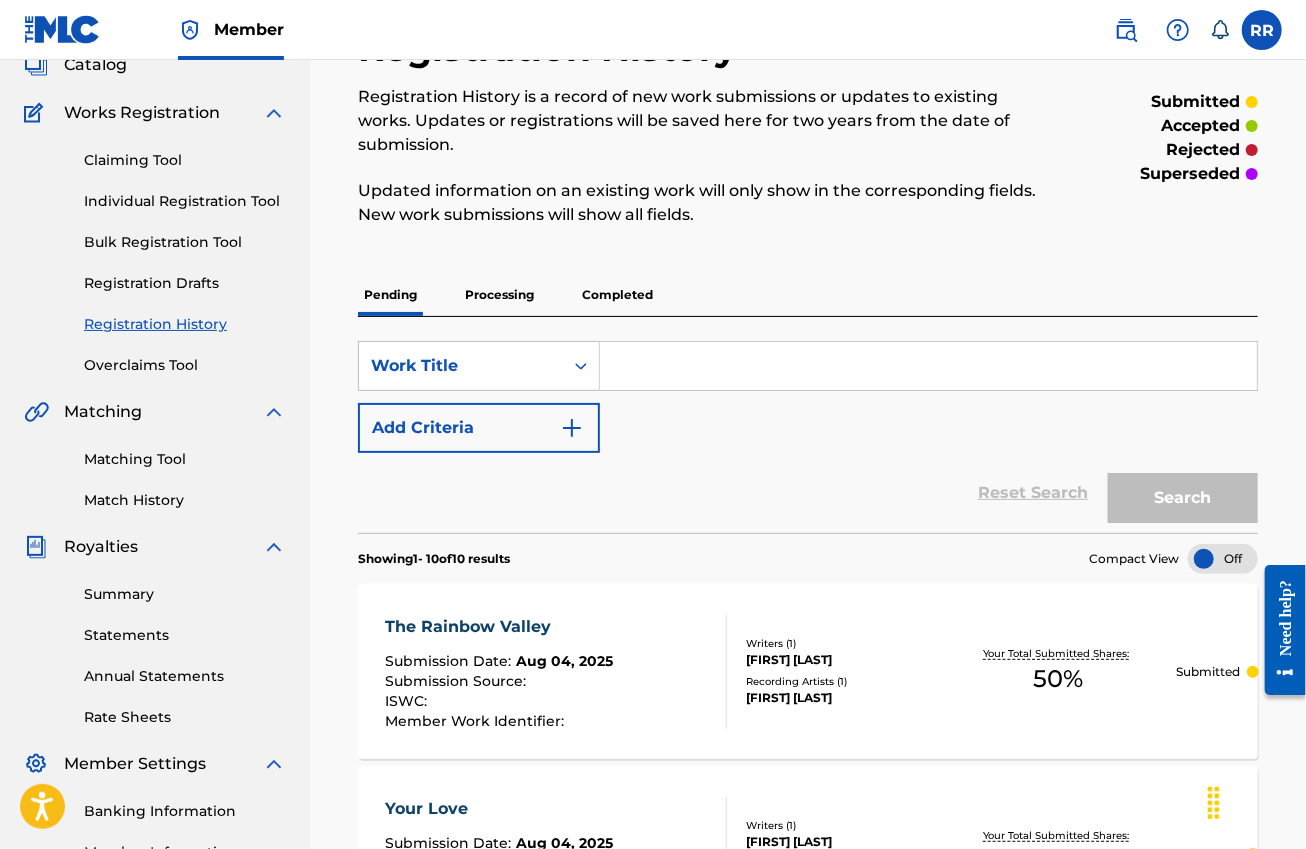 scroll, scrollTop: 0, scrollLeft: 0, axis: both 